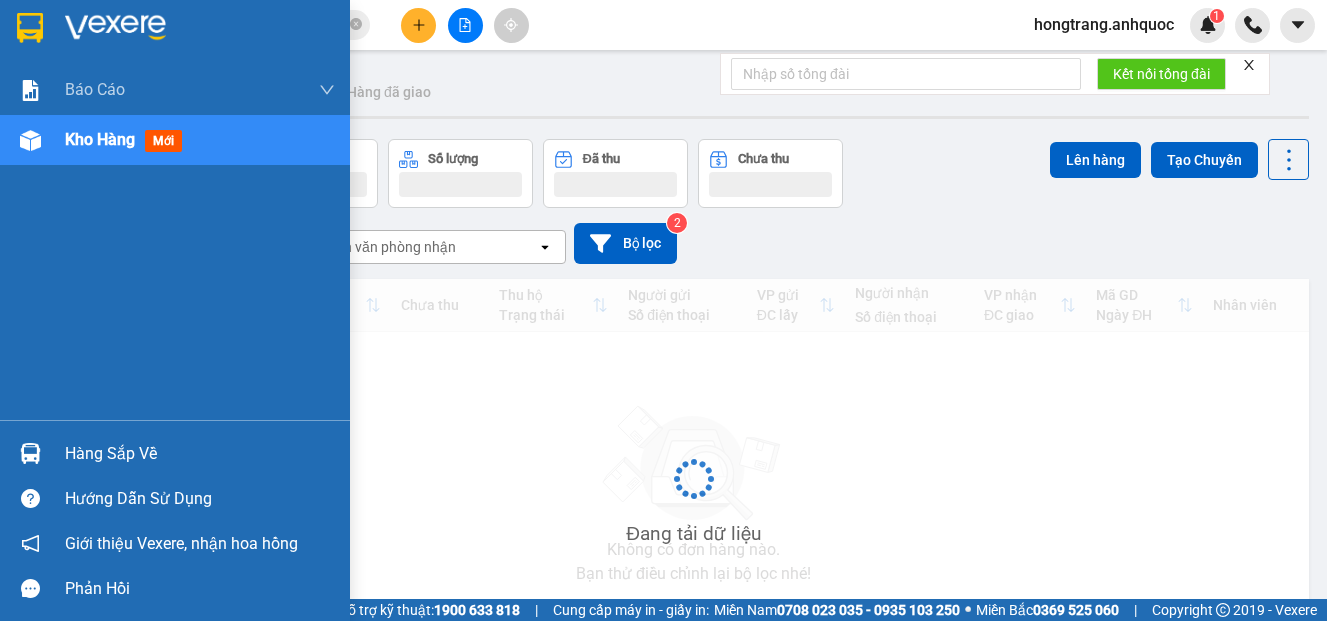 scroll, scrollTop: 0, scrollLeft: 0, axis: both 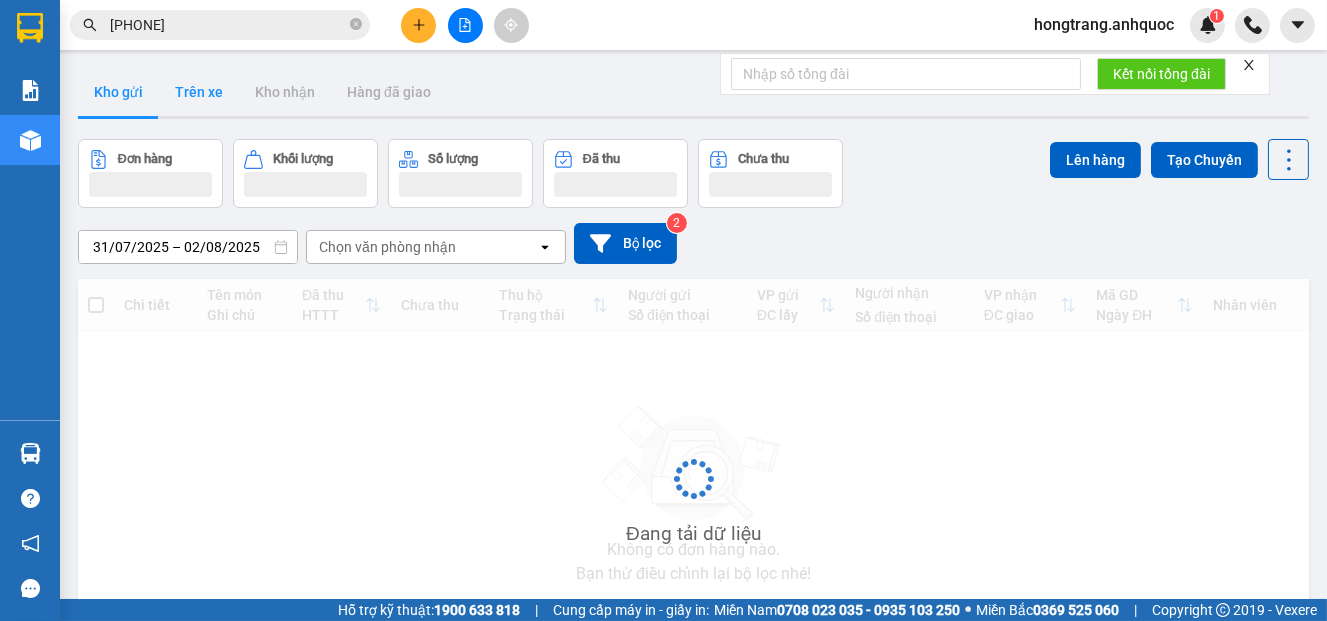 click on "Trên xe" at bounding box center [199, 92] 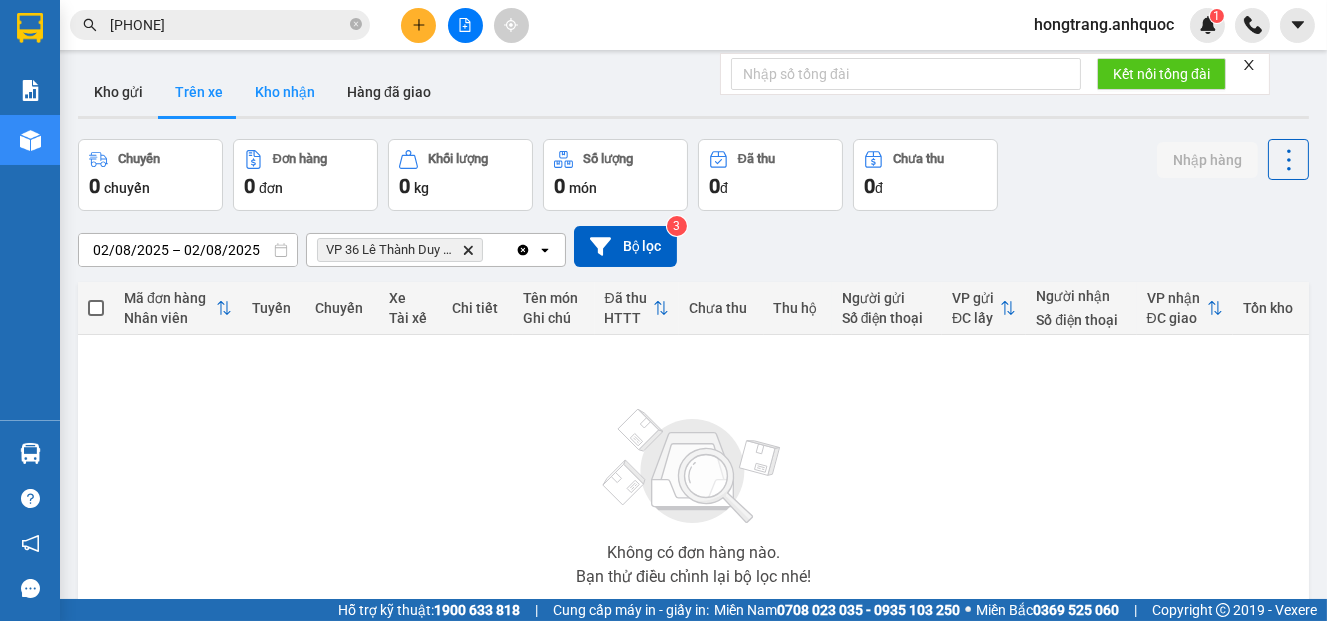 click on "Kho nhận" at bounding box center [285, 92] 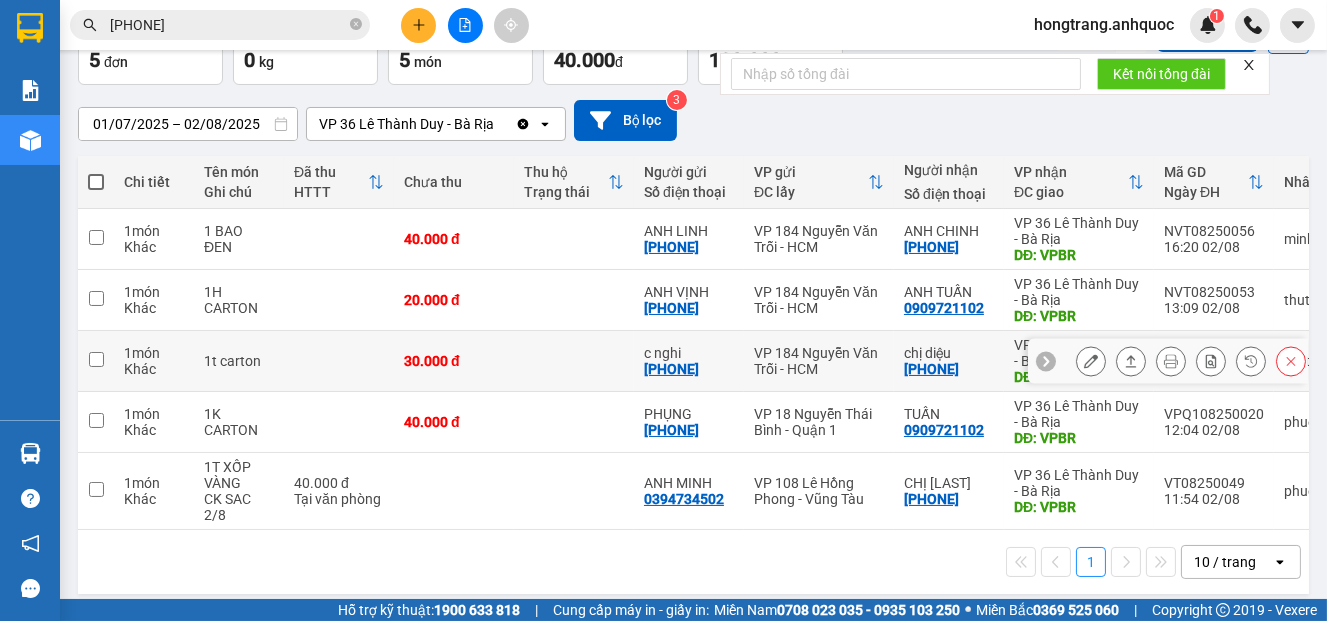 scroll, scrollTop: 129, scrollLeft: 0, axis: vertical 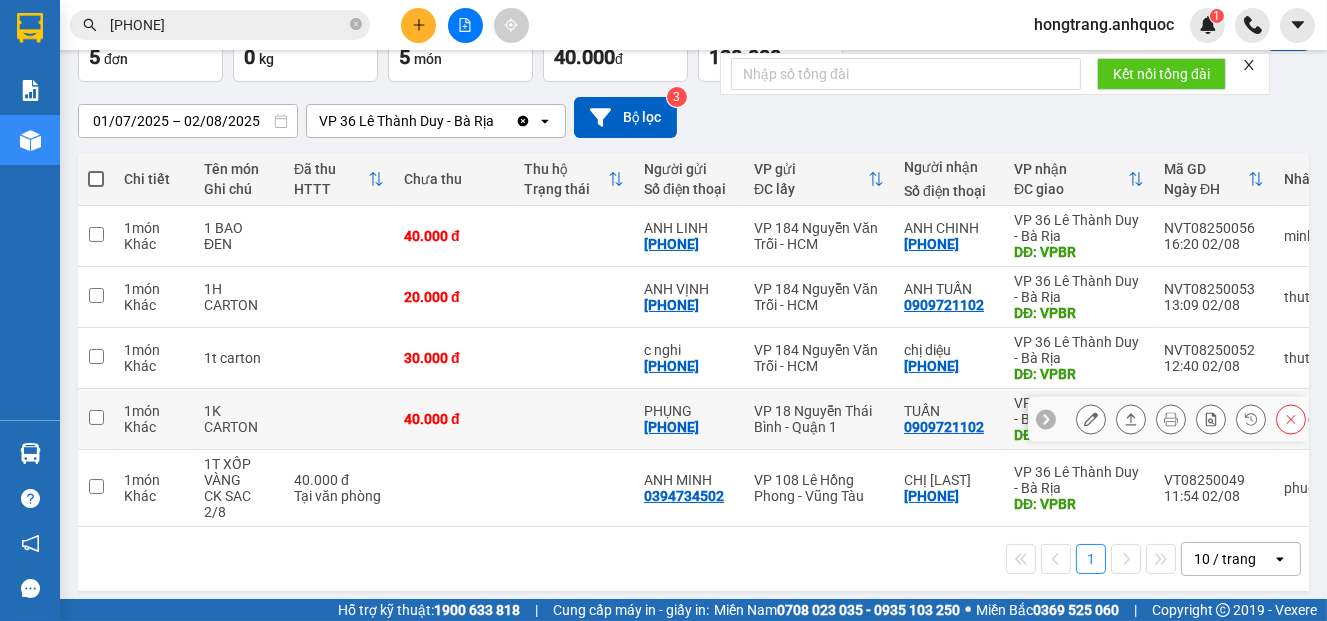 click 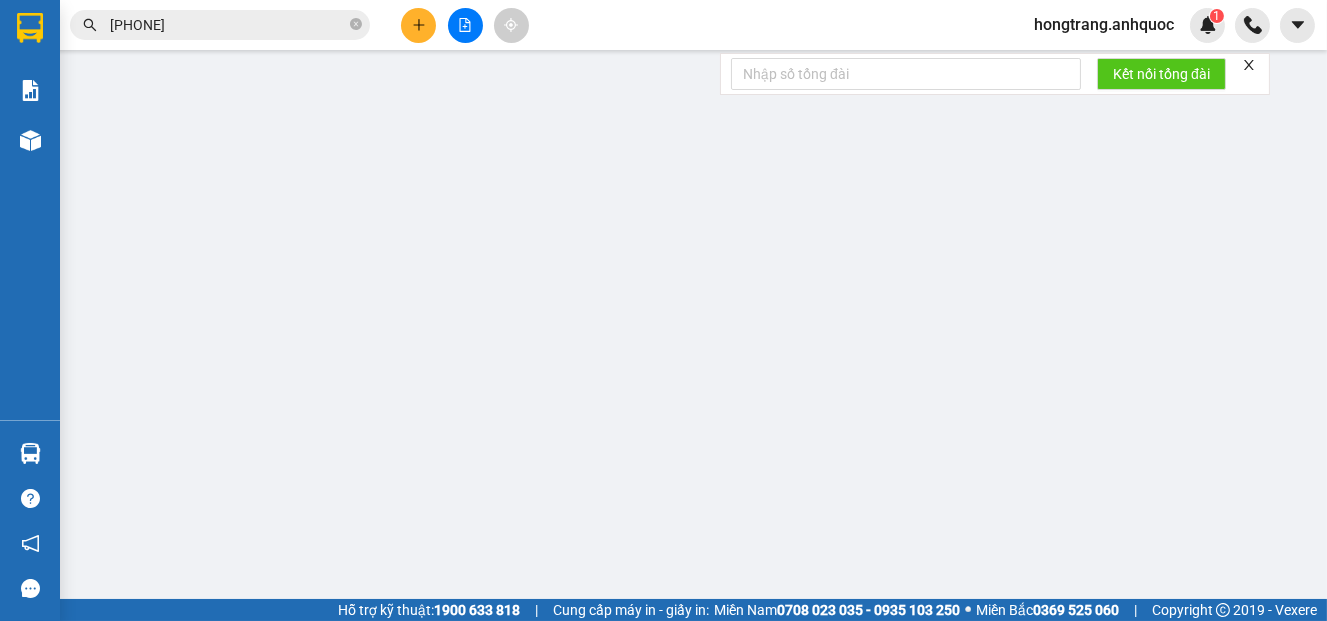 type on "[PHONE]" 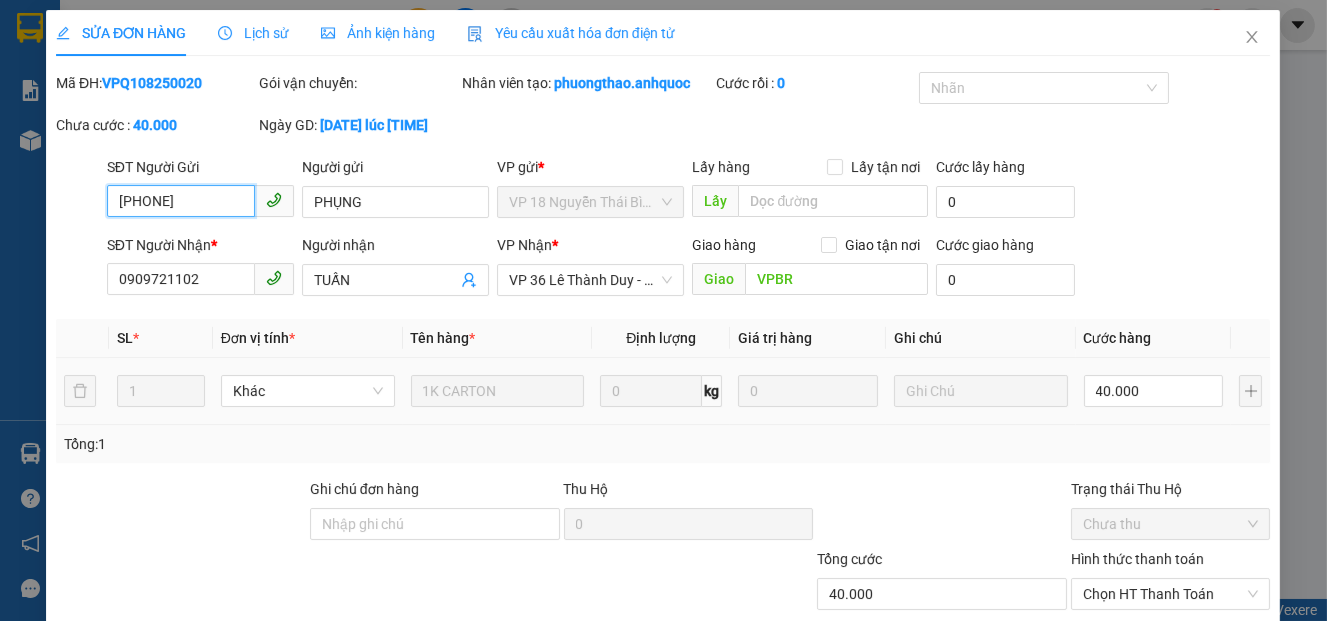 scroll, scrollTop: 0, scrollLeft: 0, axis: both 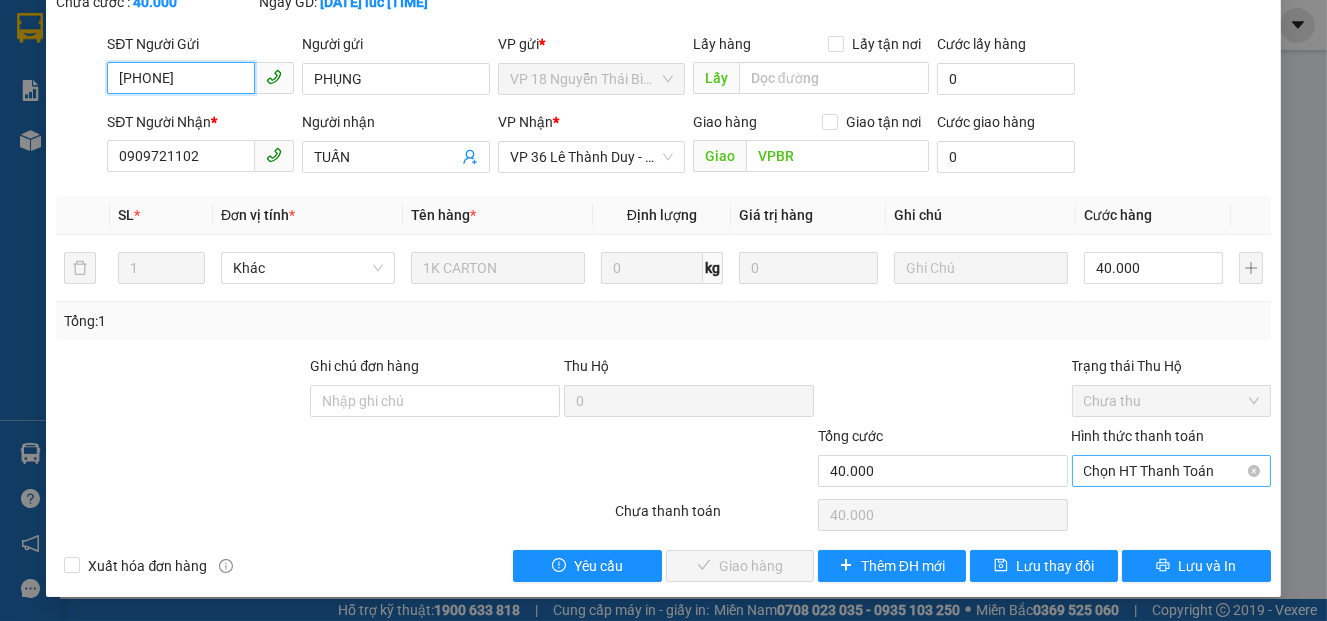 click on "Chọn HT Thanh Toán" at bounding box center (1171, 471) 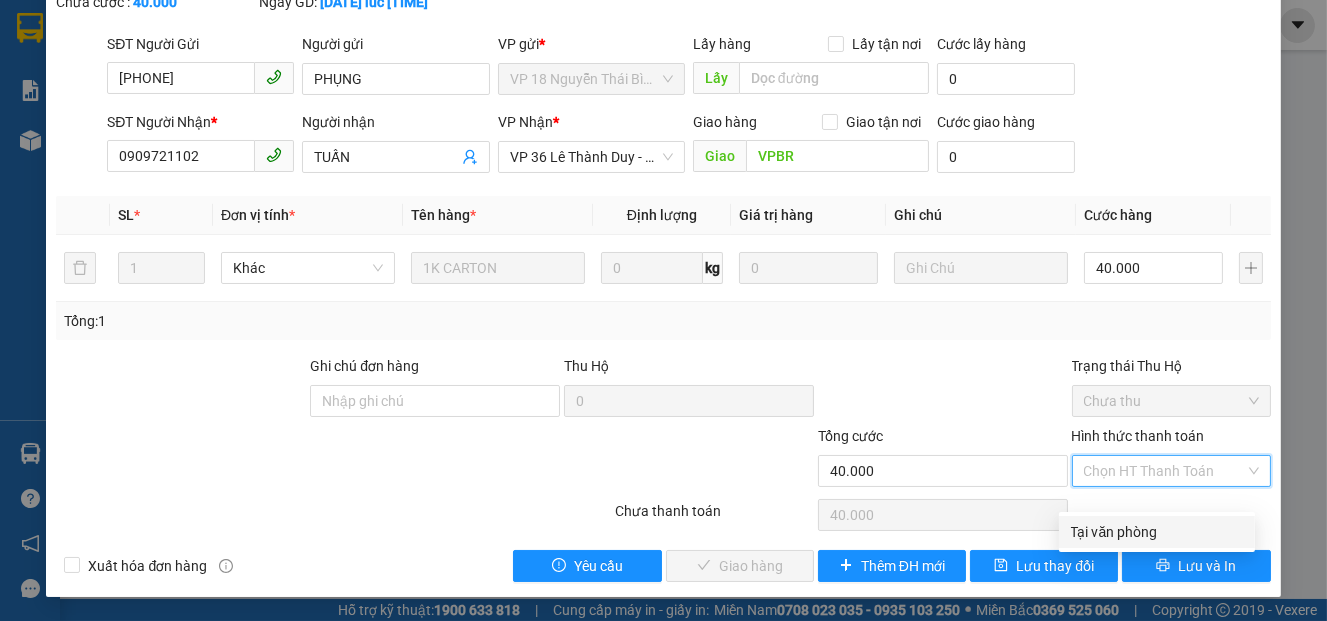 click on "Tại văn phòng" at bounding box center [1157, 532] 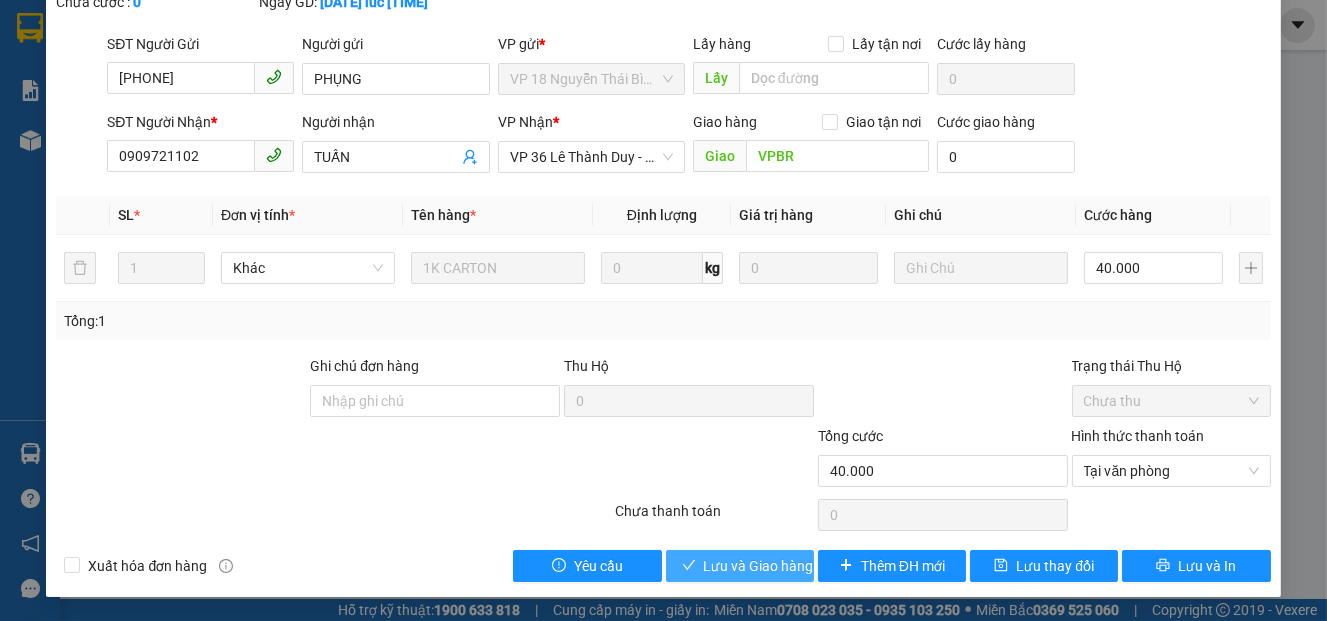 click on "Lưu và Giao hàng" at bounding box center (759, 566) 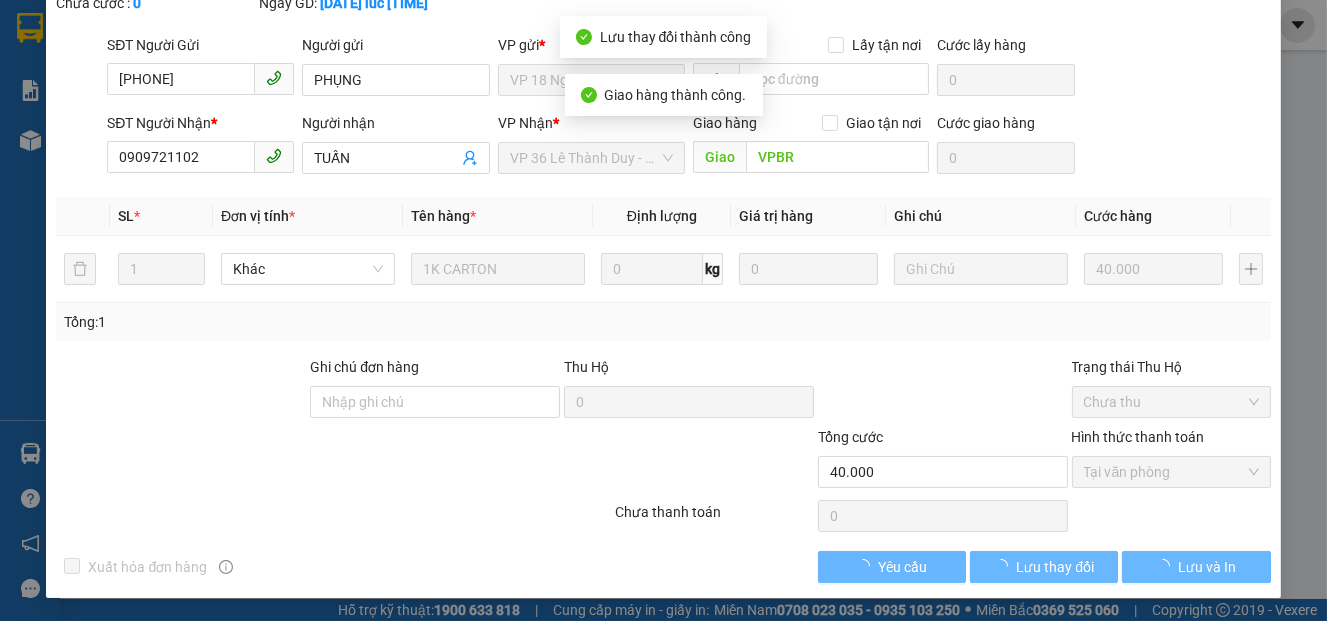 scroll, scrollTop: 166, scrollLeft: 0, axis: vertical 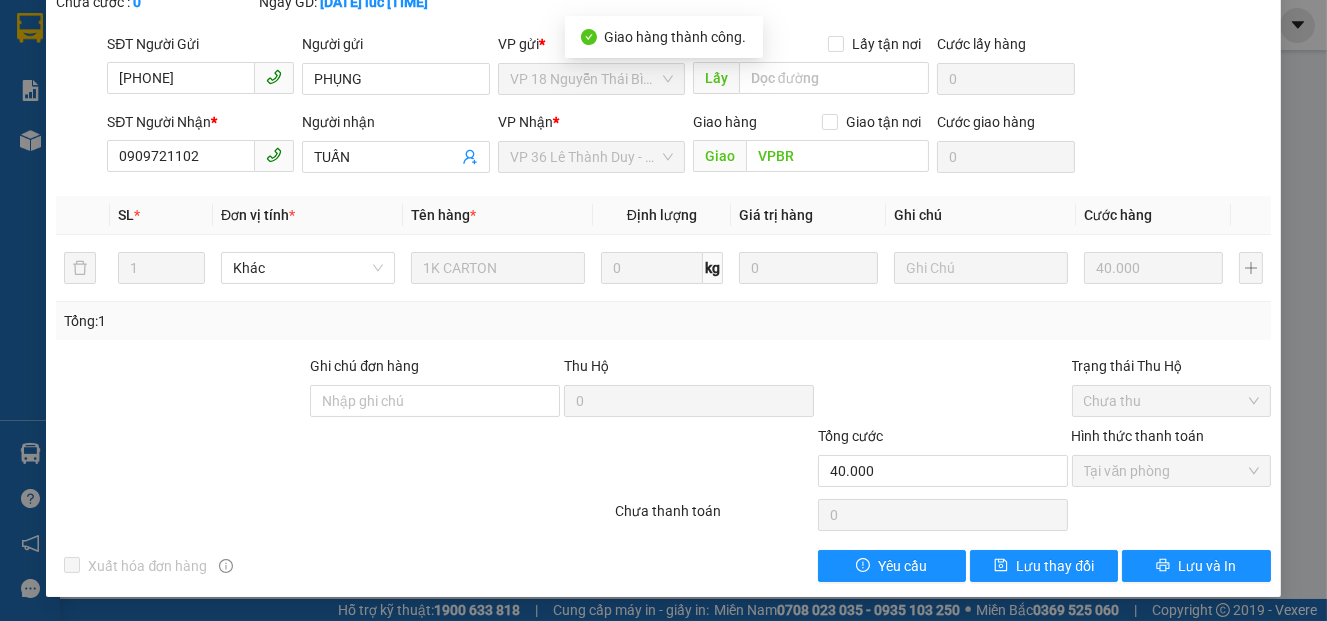 click at bounding box center [181, 390] 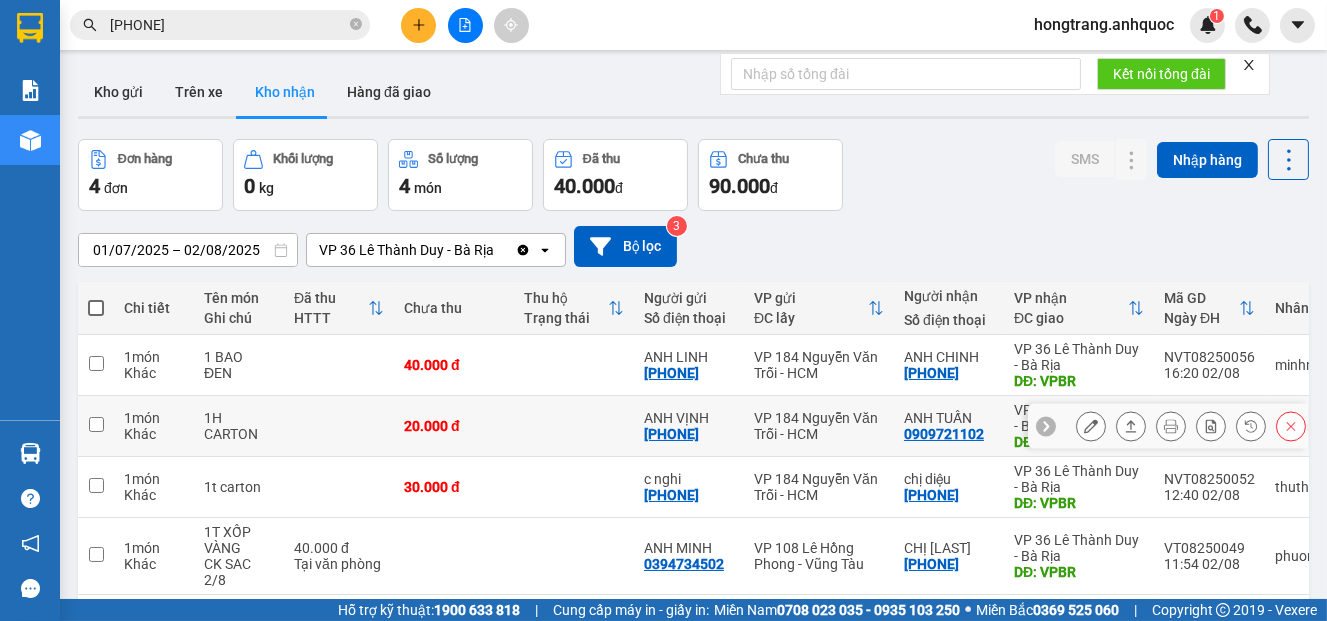 scroll, scrollTop: 92, scrollLeft: 0, axis: vertical 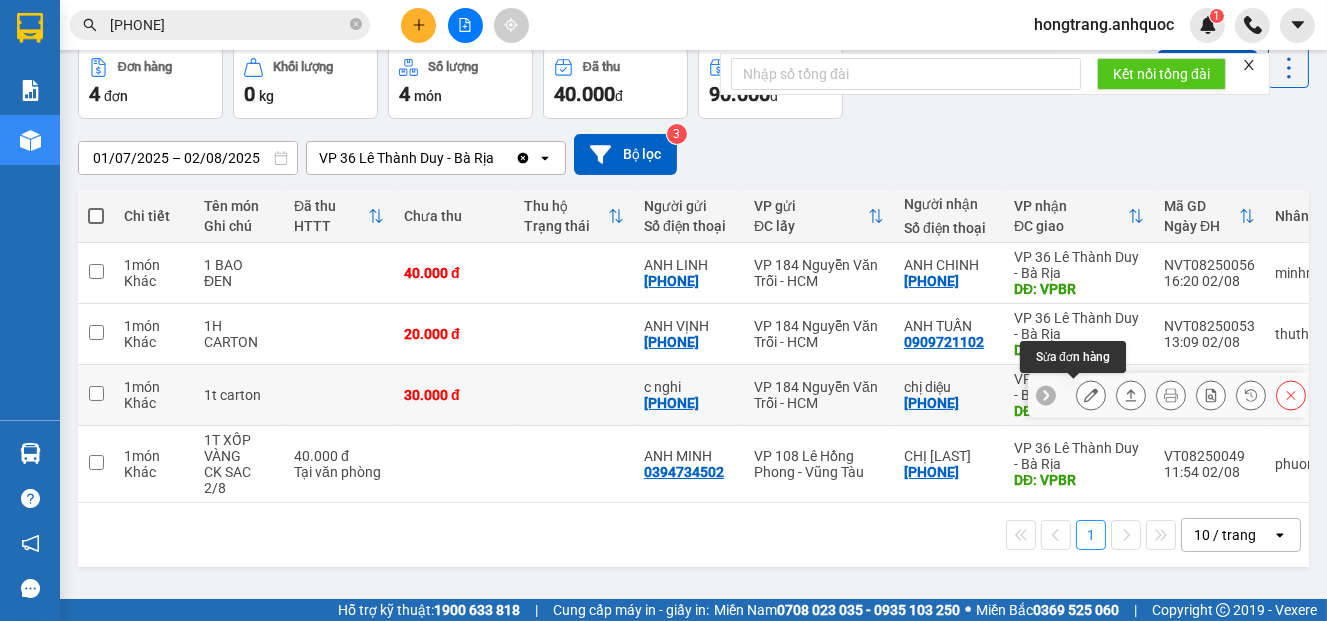 click 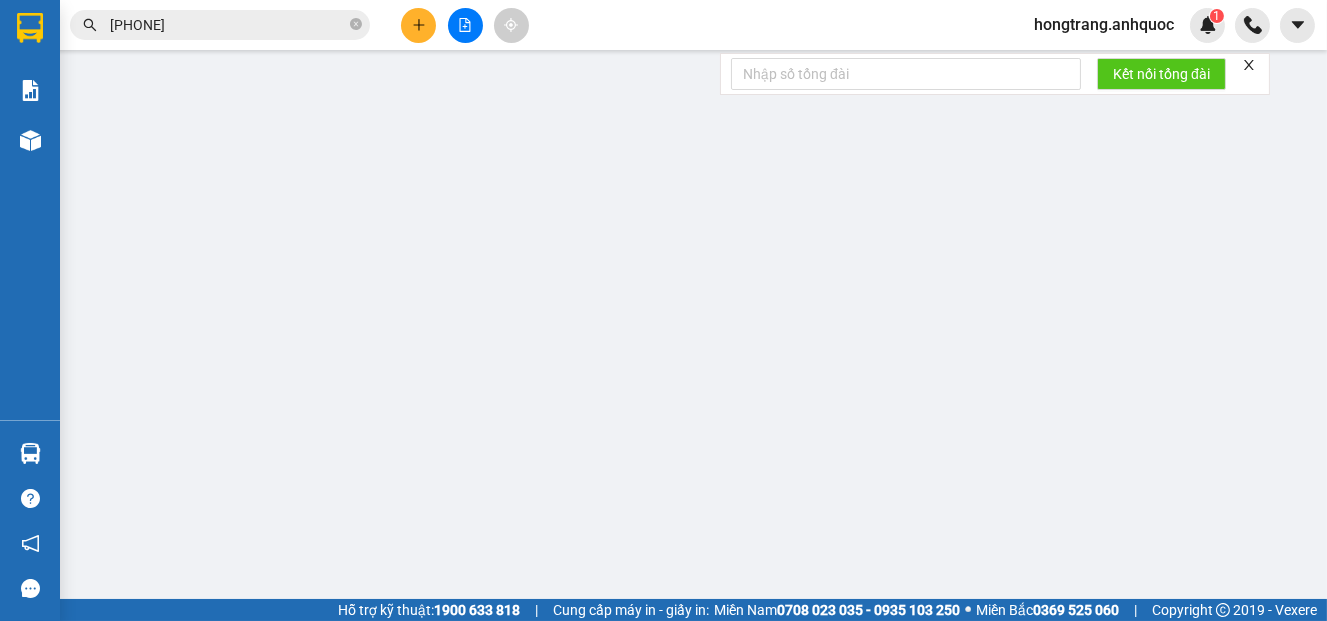 type on "[PHONE]" 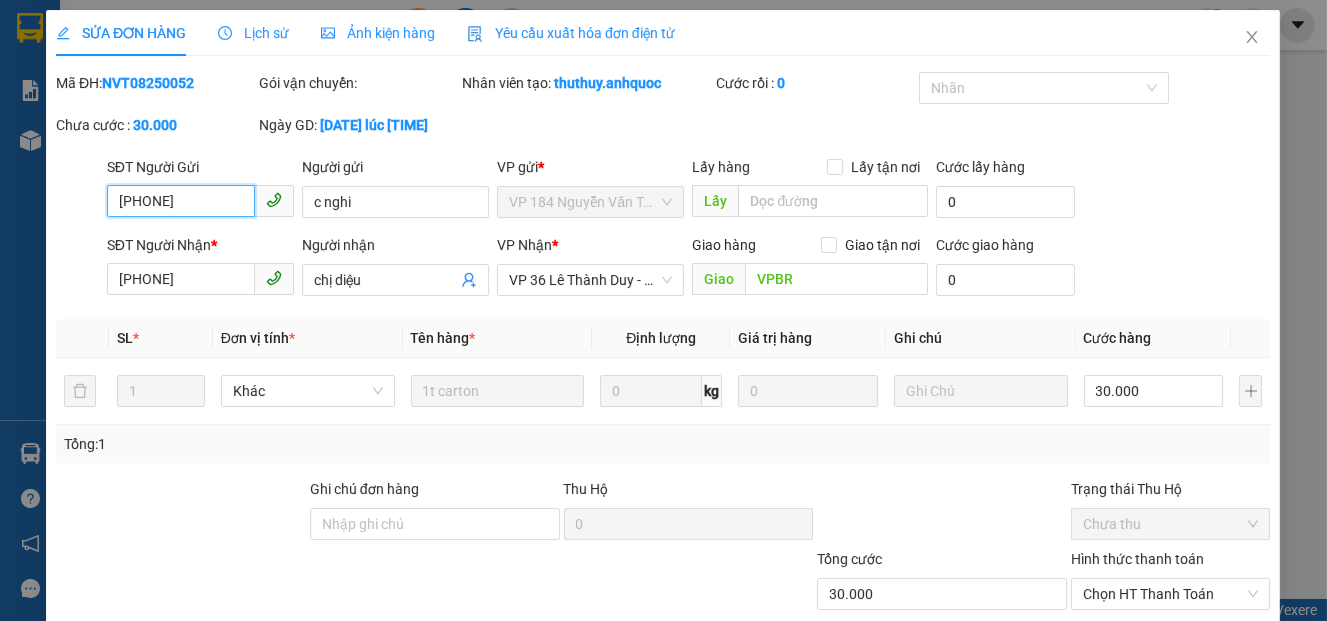 scroll, scrollTop: 0, scrollLeft: 0, axis: both 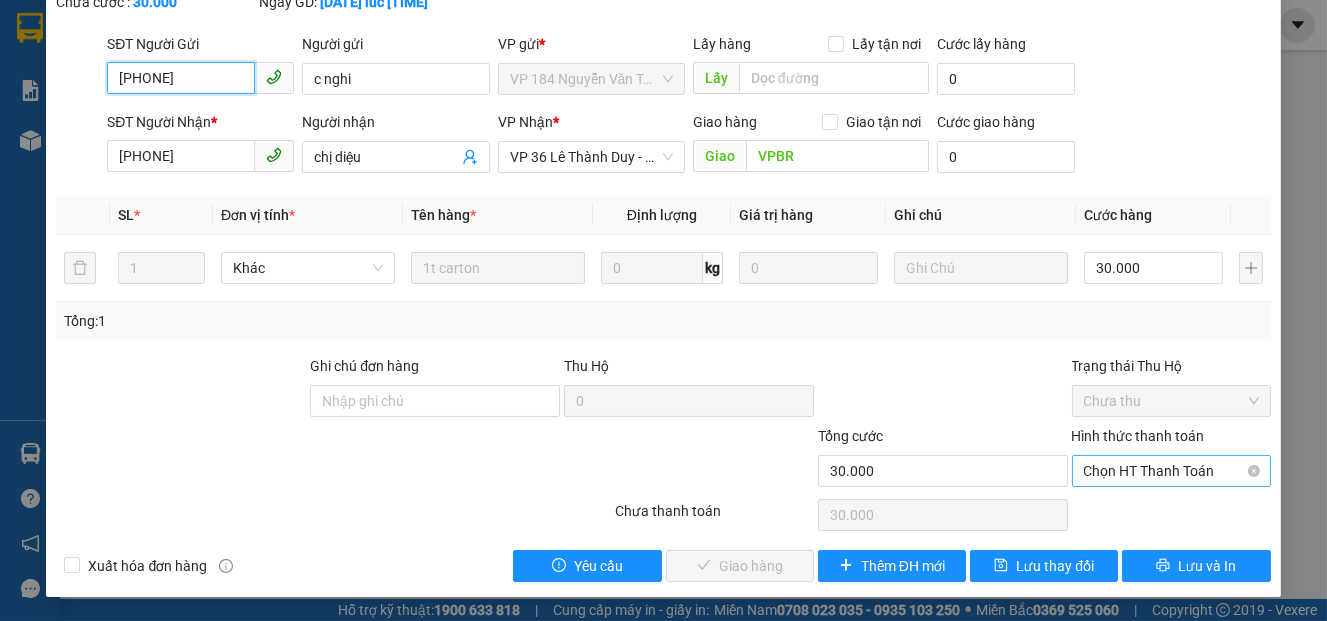click on "Chọn HT Thanh Toán" at bounding box center [1171, 471] 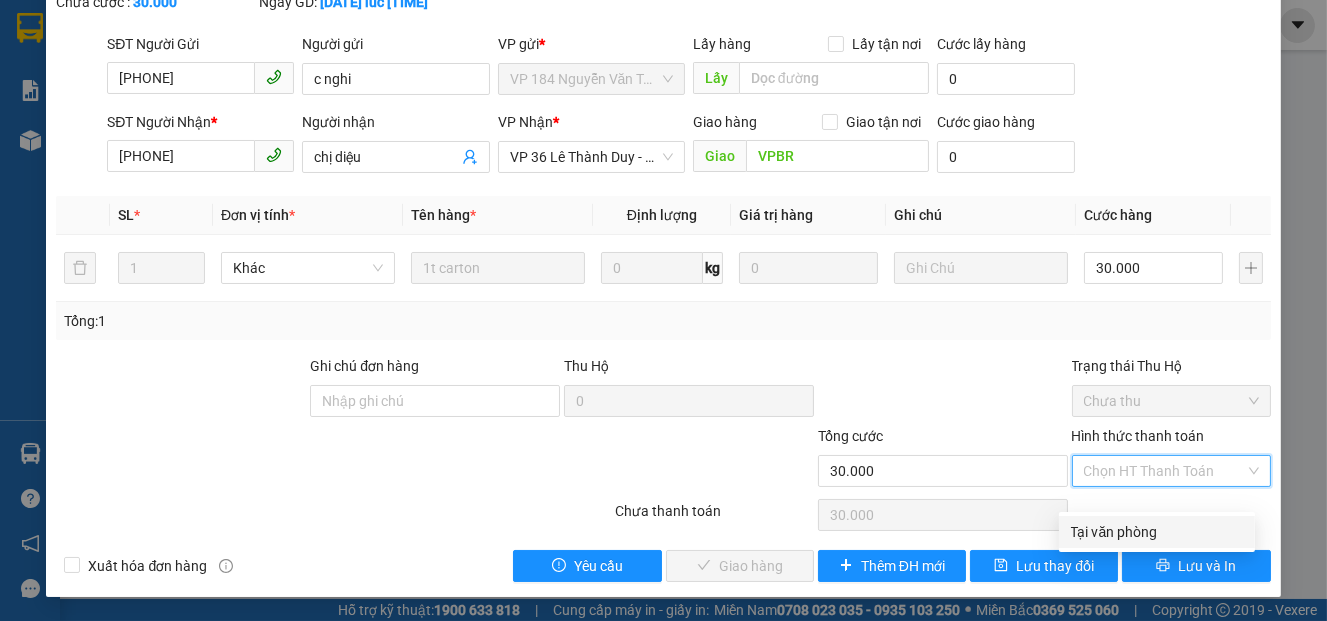 click on "Tại văn phòng" at bounding box center [1157, 532] 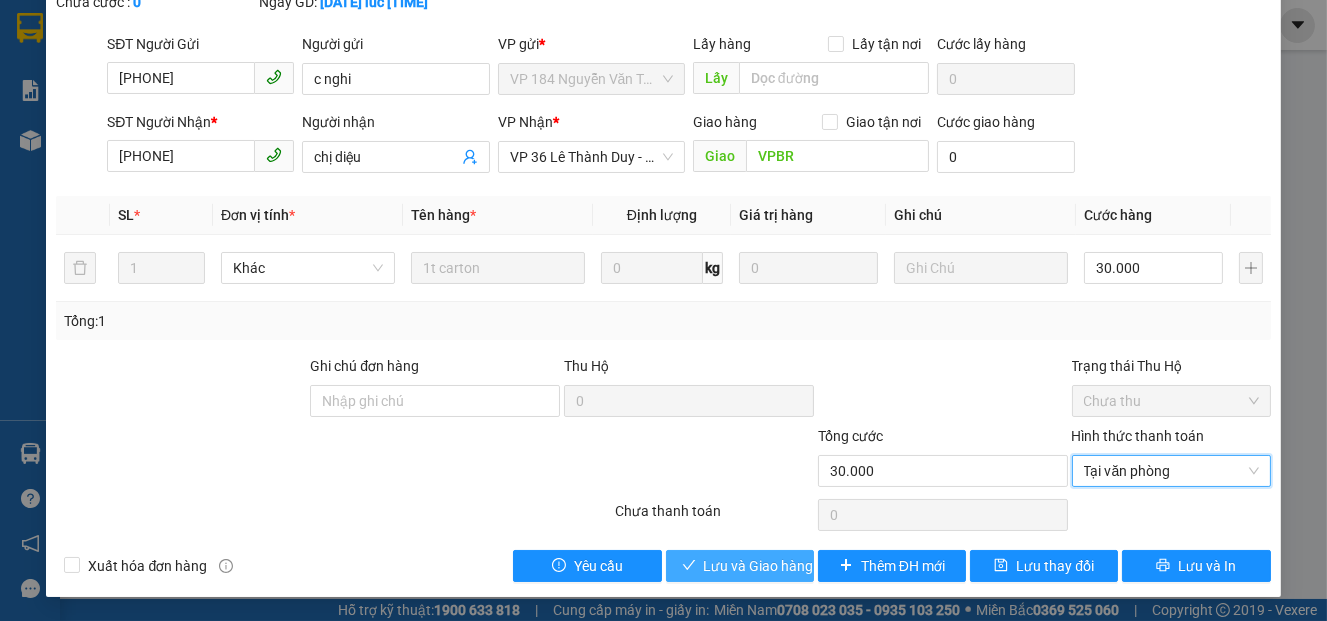 click on "Lưu và Giao hàng" at bounding box center [759, 566] 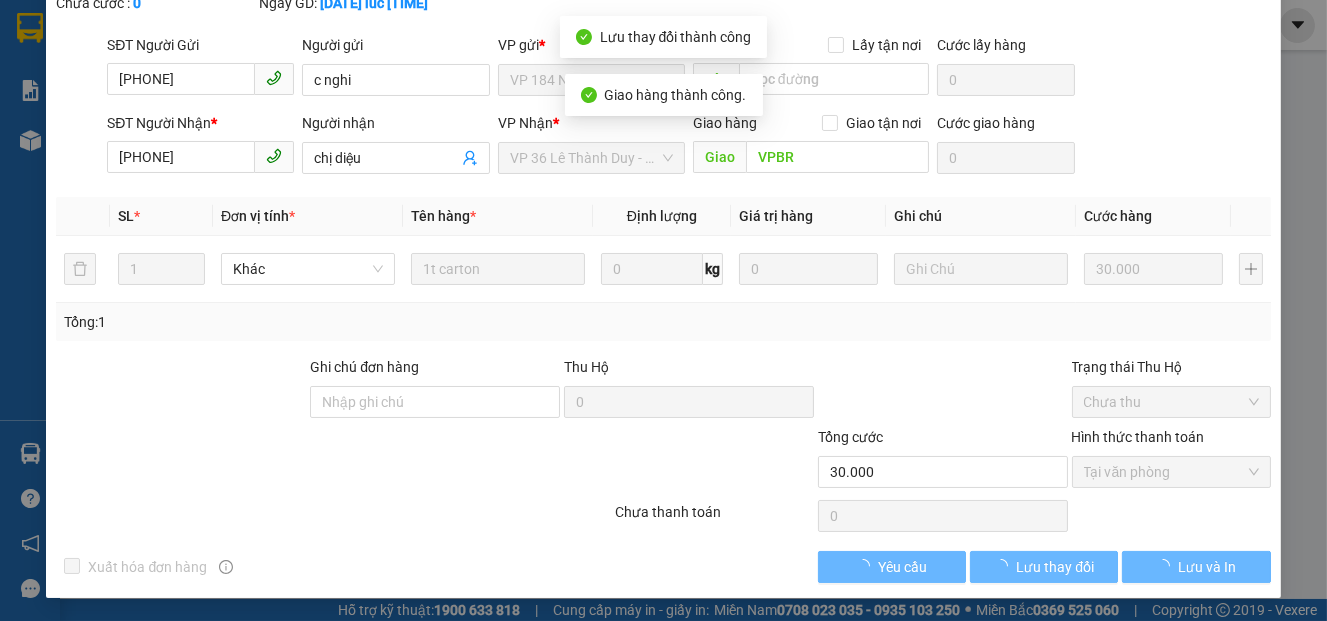 scroll, scrollTop: 166, scrollLeft: 0, axis: vertical 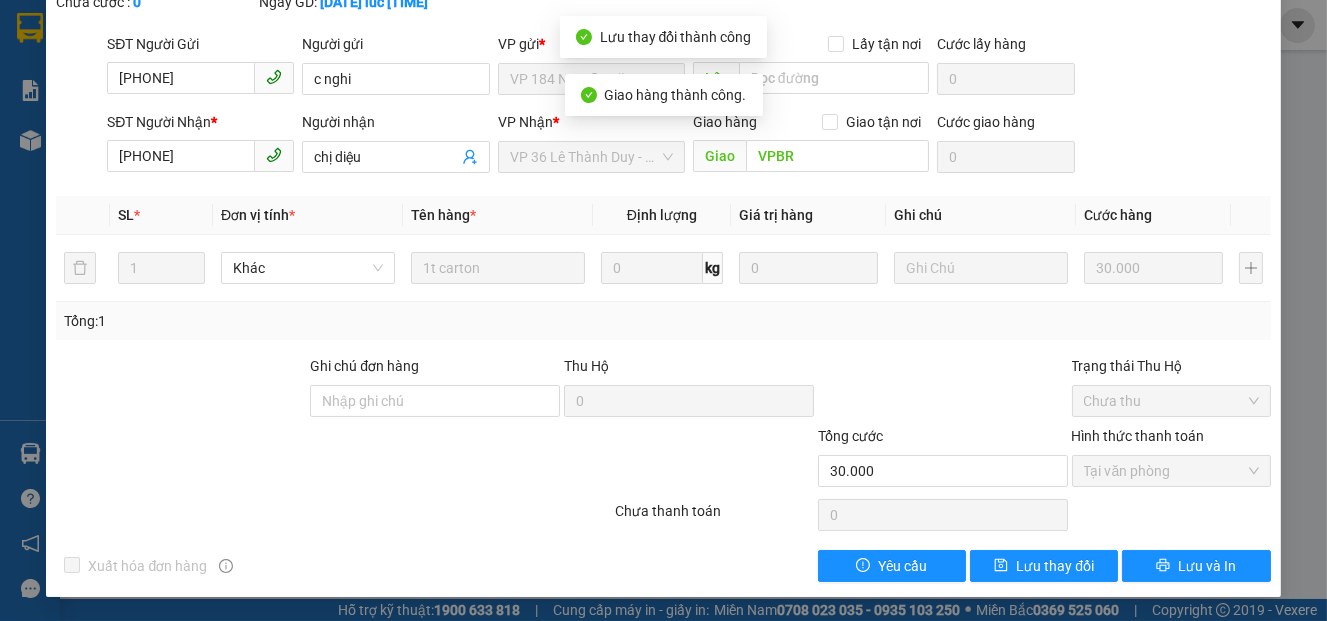 click at bounding box center (231, 460) 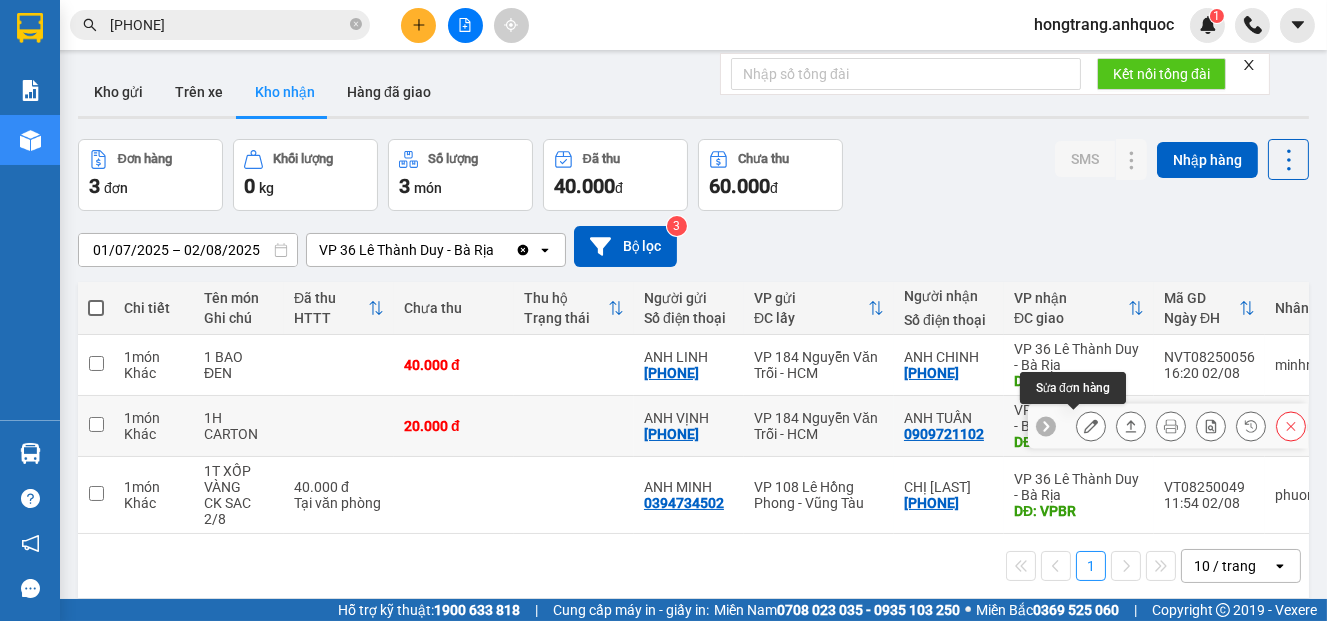 click 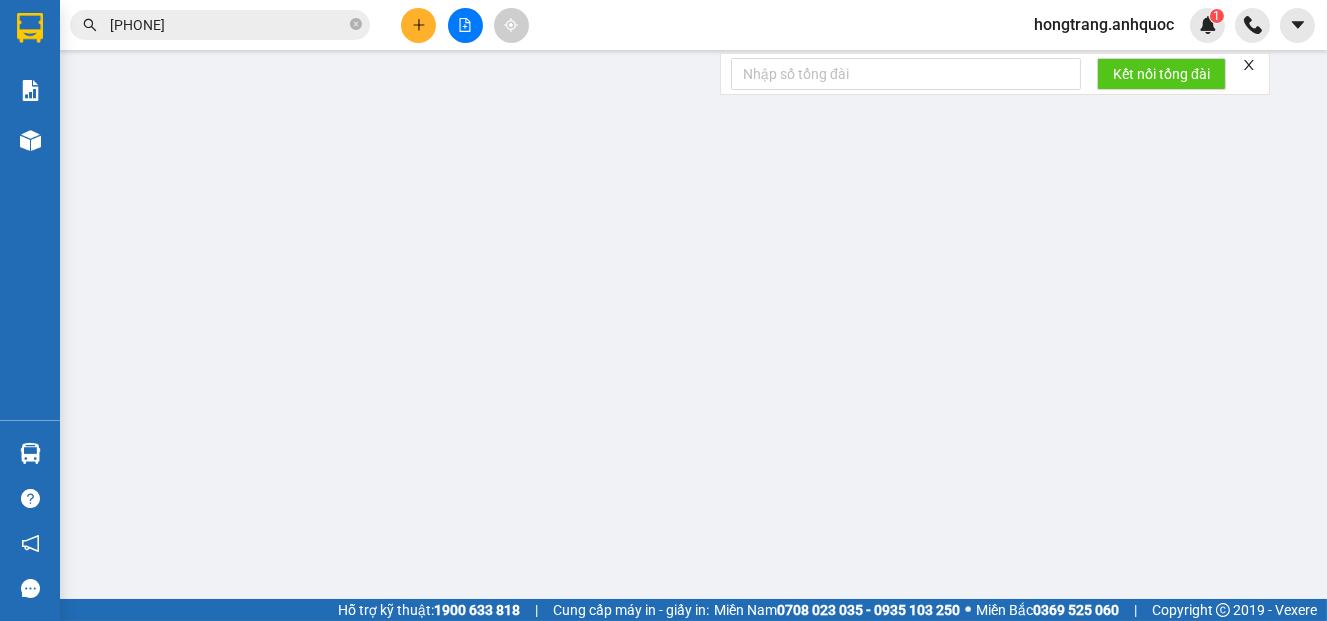 type on "[PHONE]" 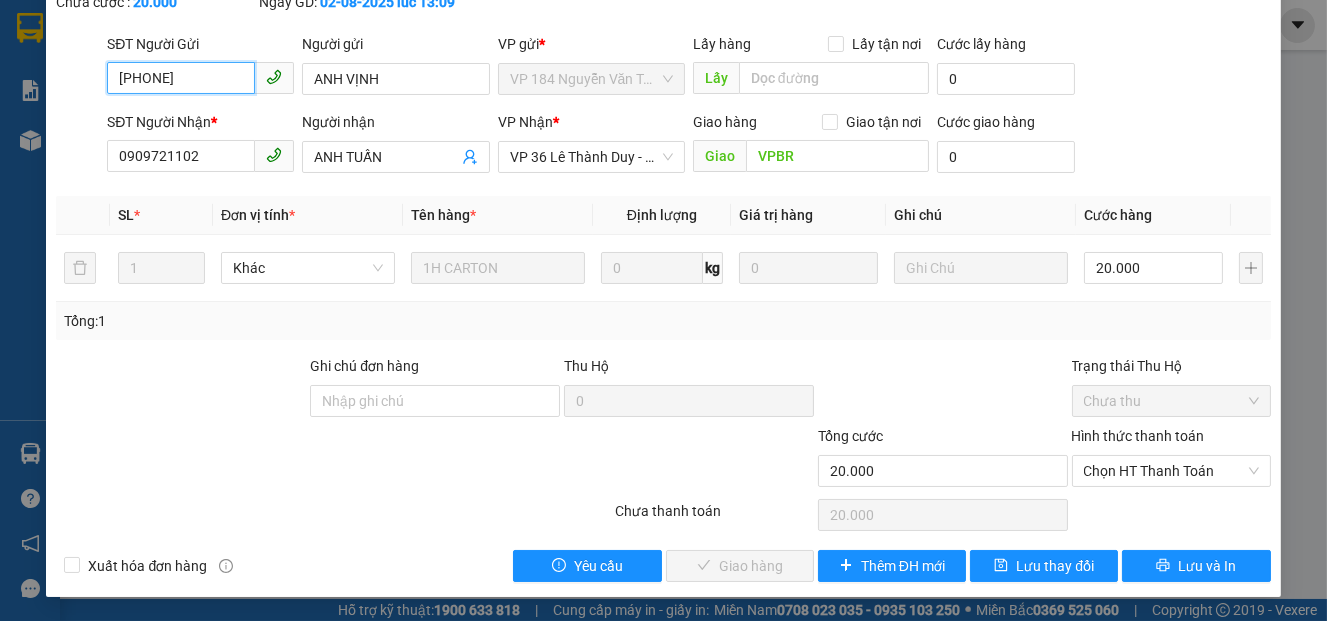 scroll, scrollTop: 144, scrollLeft: 0, axis: vertical 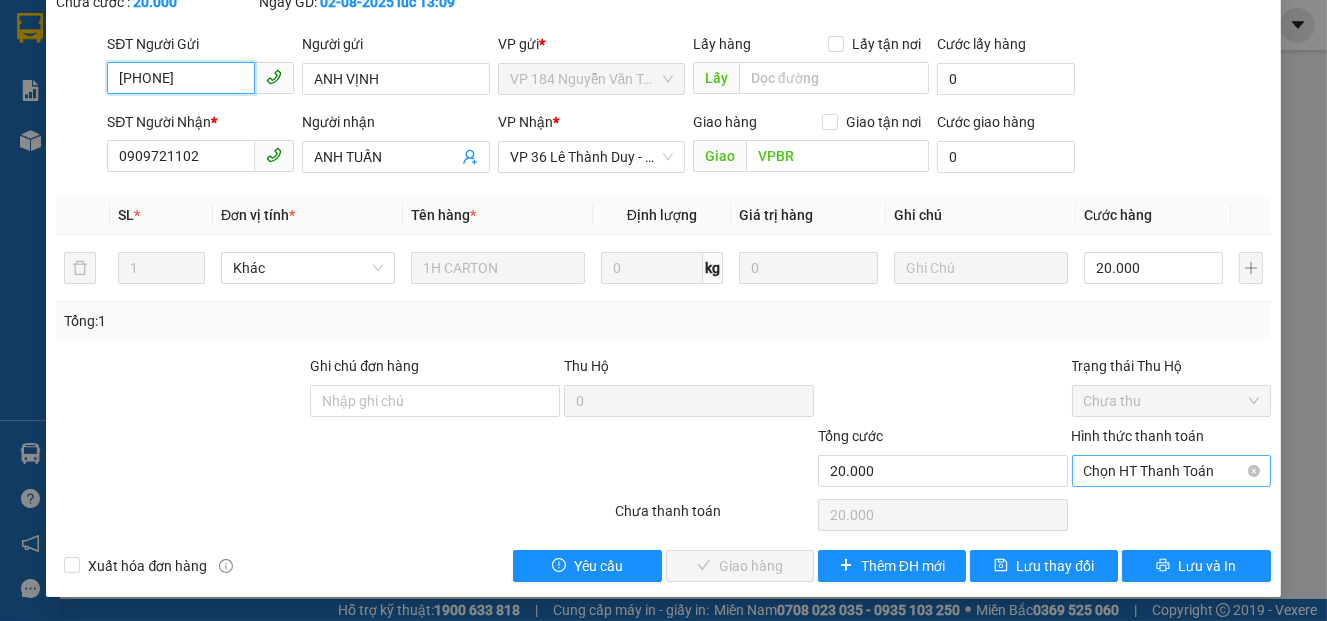 click on "Chọn HT Thanh Toán" at bounding box center (1171, 471) 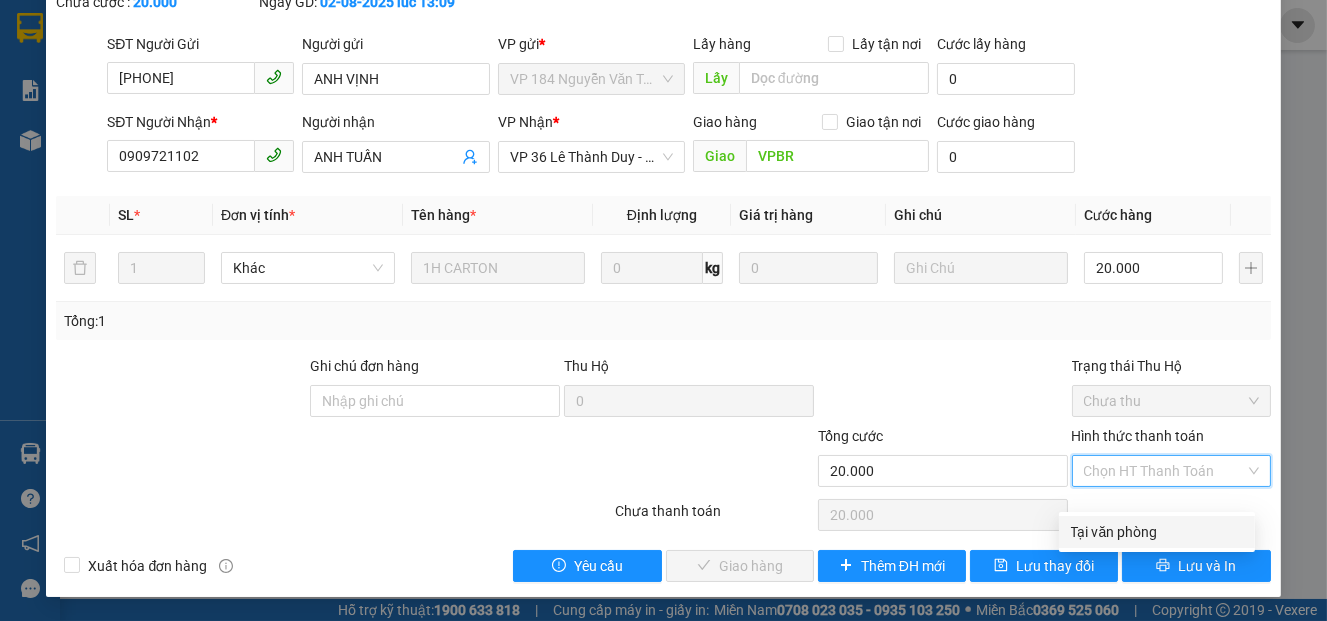 click on "Tại văn phòng" at bounding box center (1157, 532) 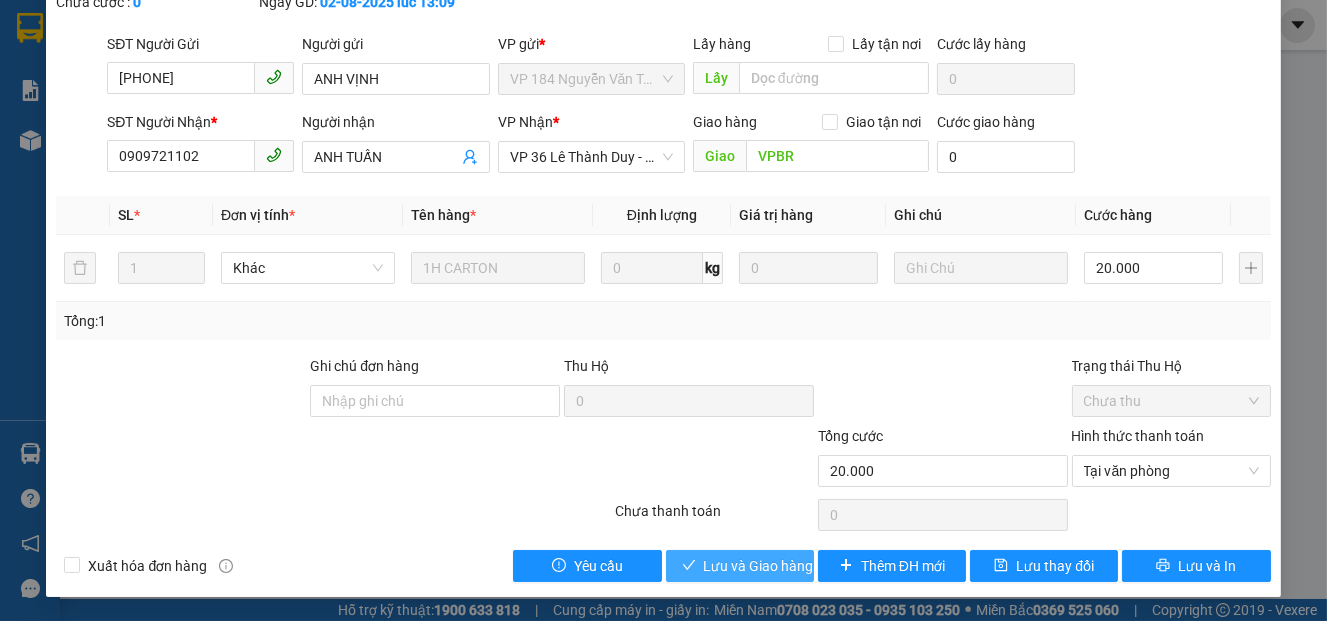 click on "Lưu và Giao hàng" at bounding box center (759, 566) 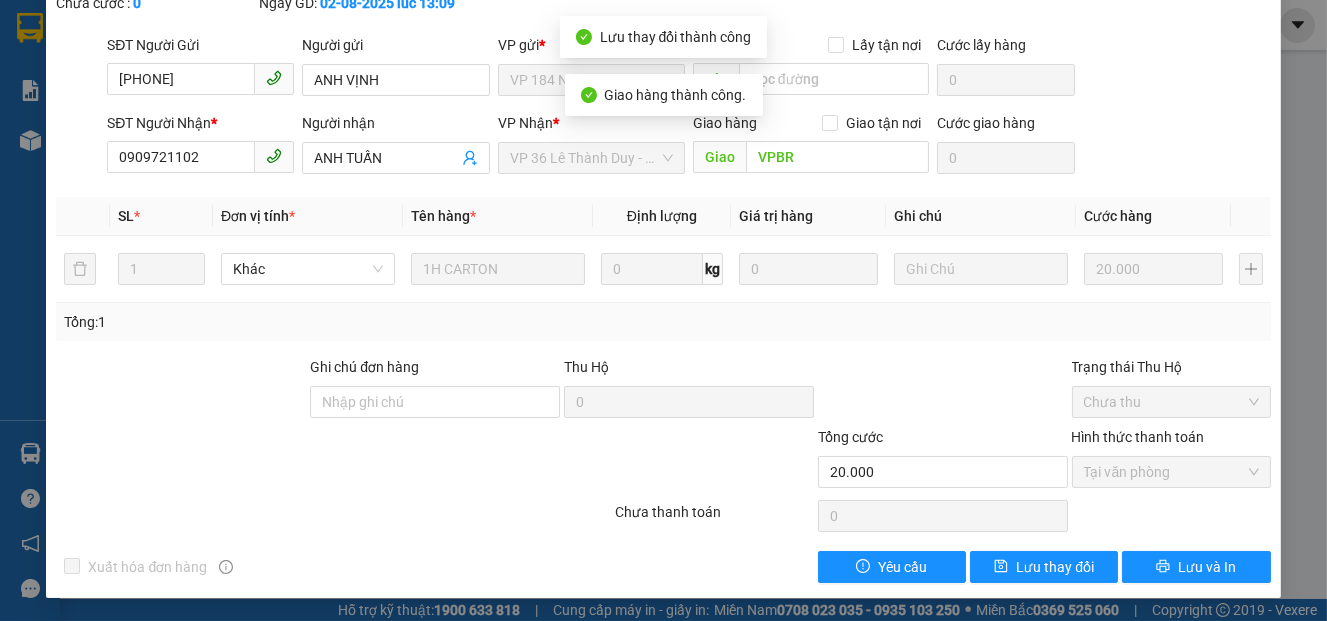 scroll, scrollTop: 166, scrollLeft: 0, axis: vertical 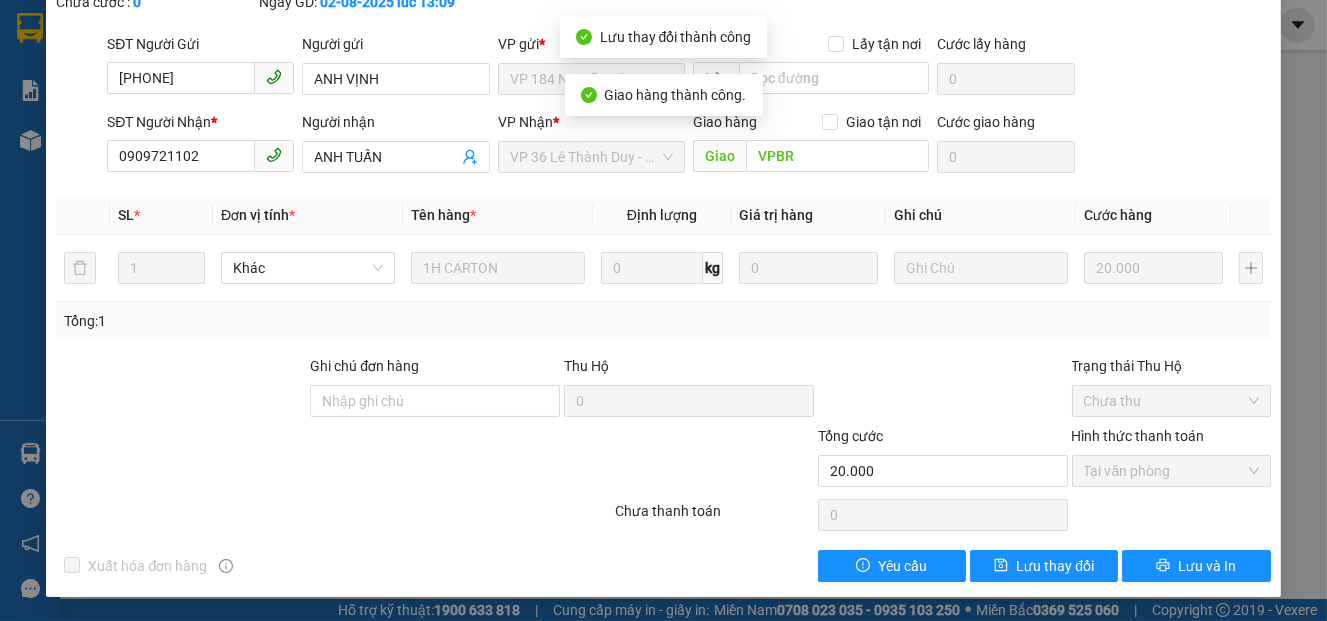 click at bounding box center (181, 390) 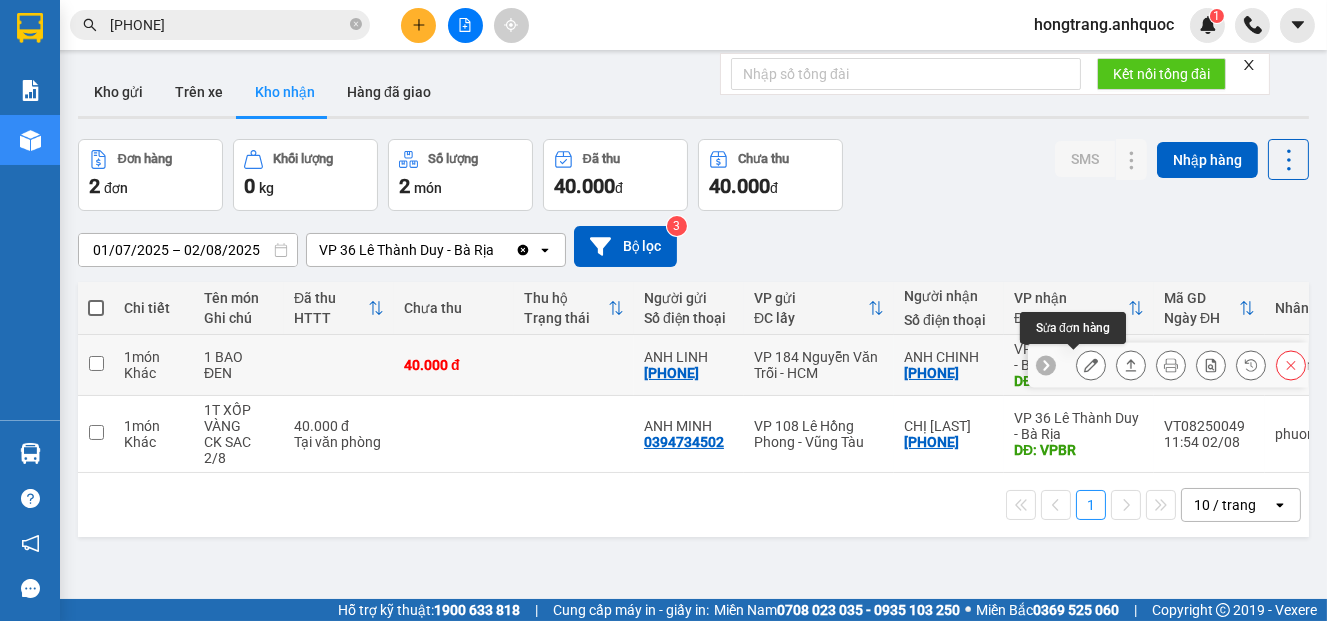 click at bounding box center [1091, 365] 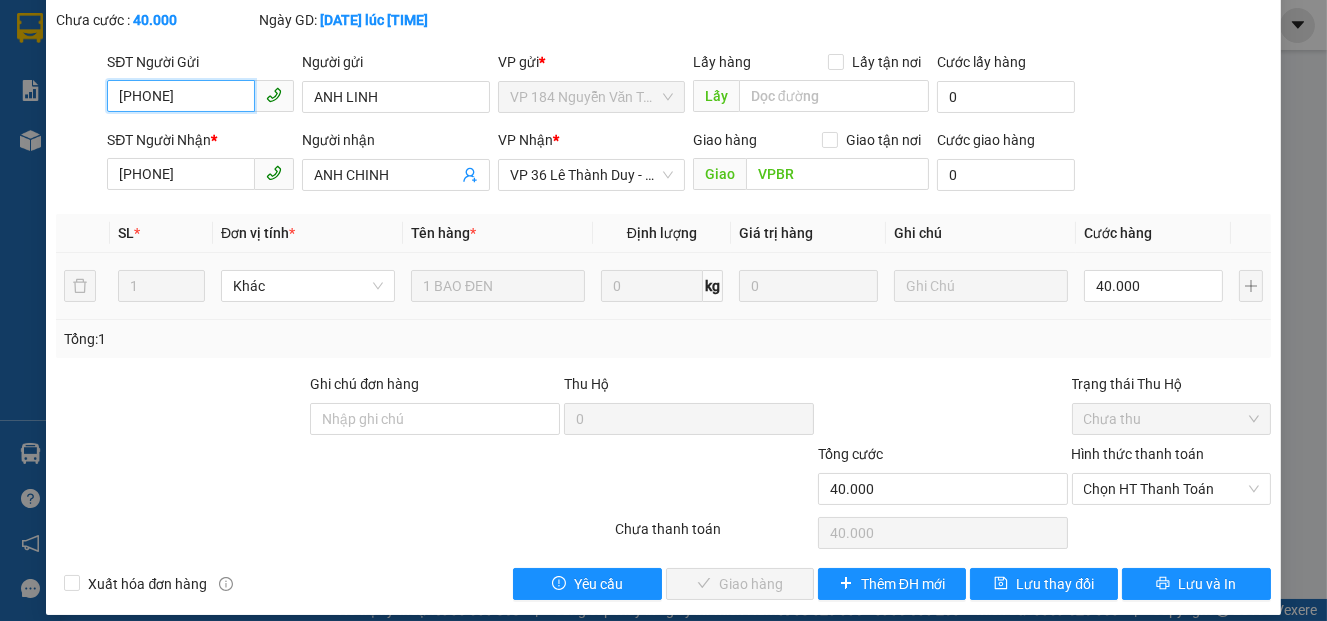 scroll, scrollTop: 144, scrollLeft: 0, axis: vertical 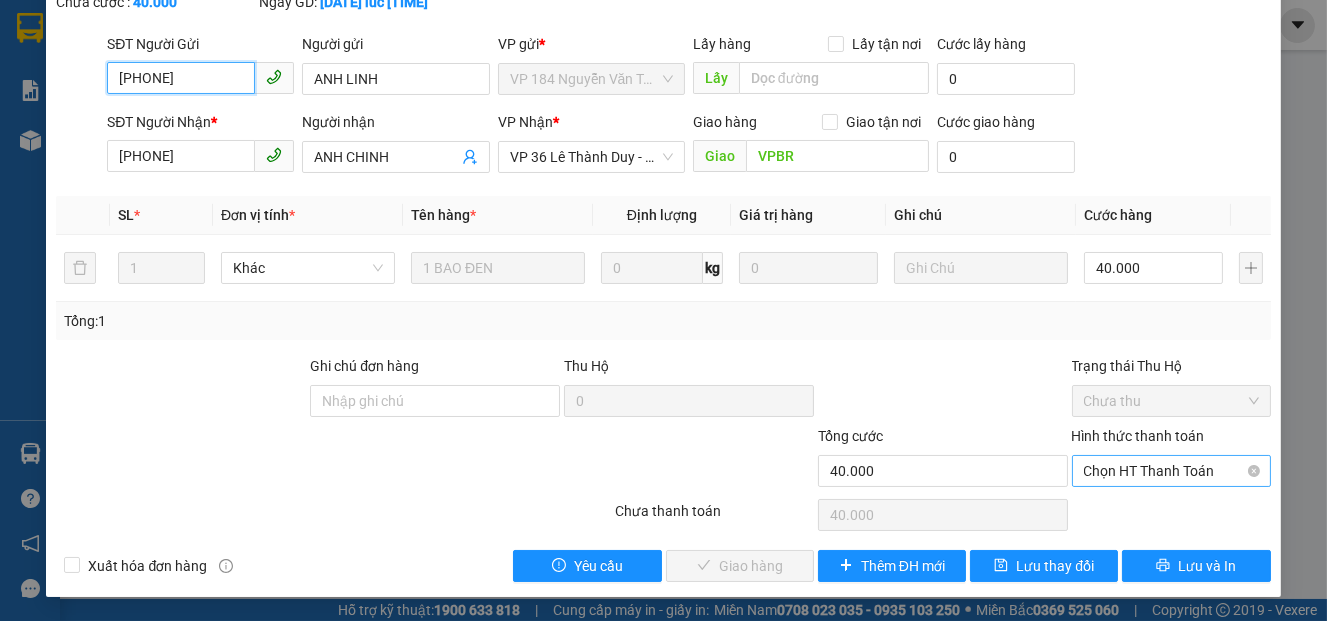 click on "Chọn HT Thanh Toán" at bounding box center [1171, 471] 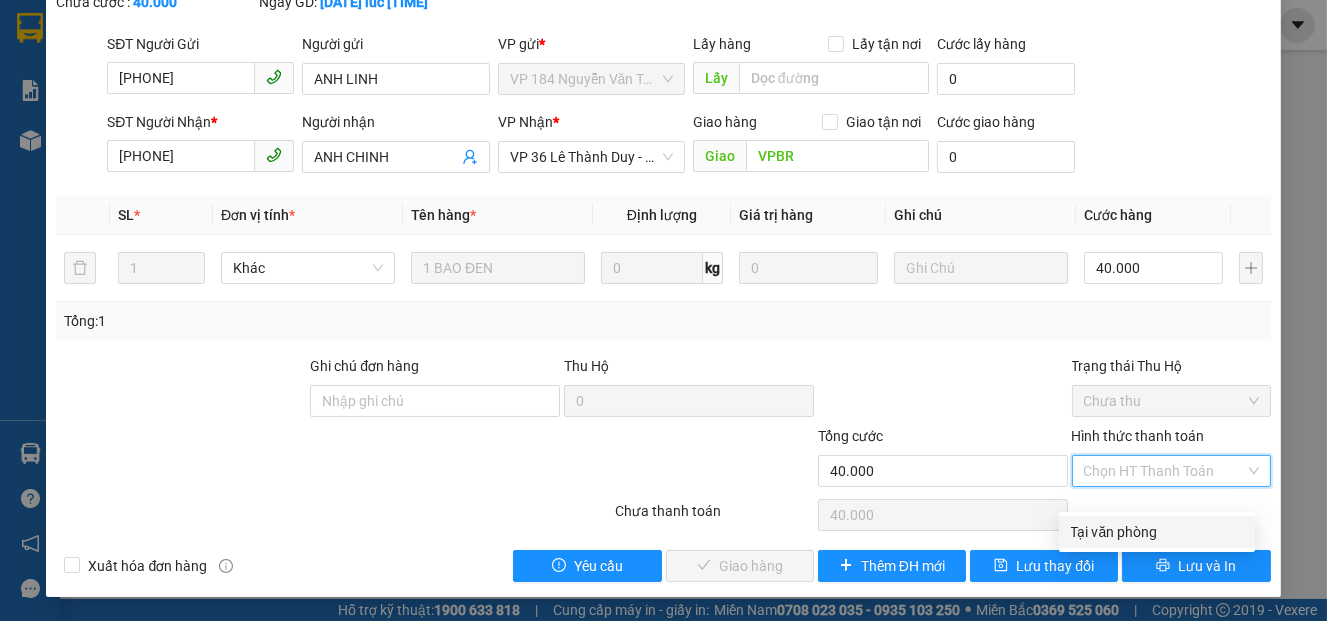 click on "Tại văn phòng" at bounding box center (1157, 532) 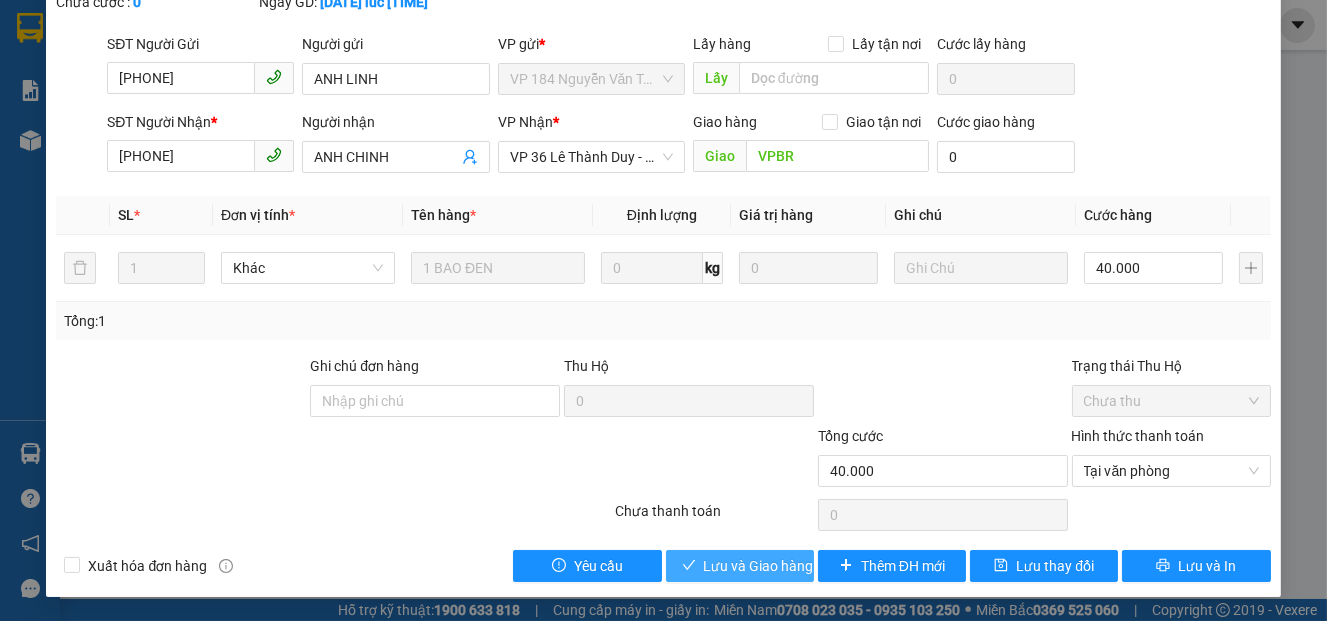 click on "Lưu và Giao hàng" at bounding box center (759, 566) 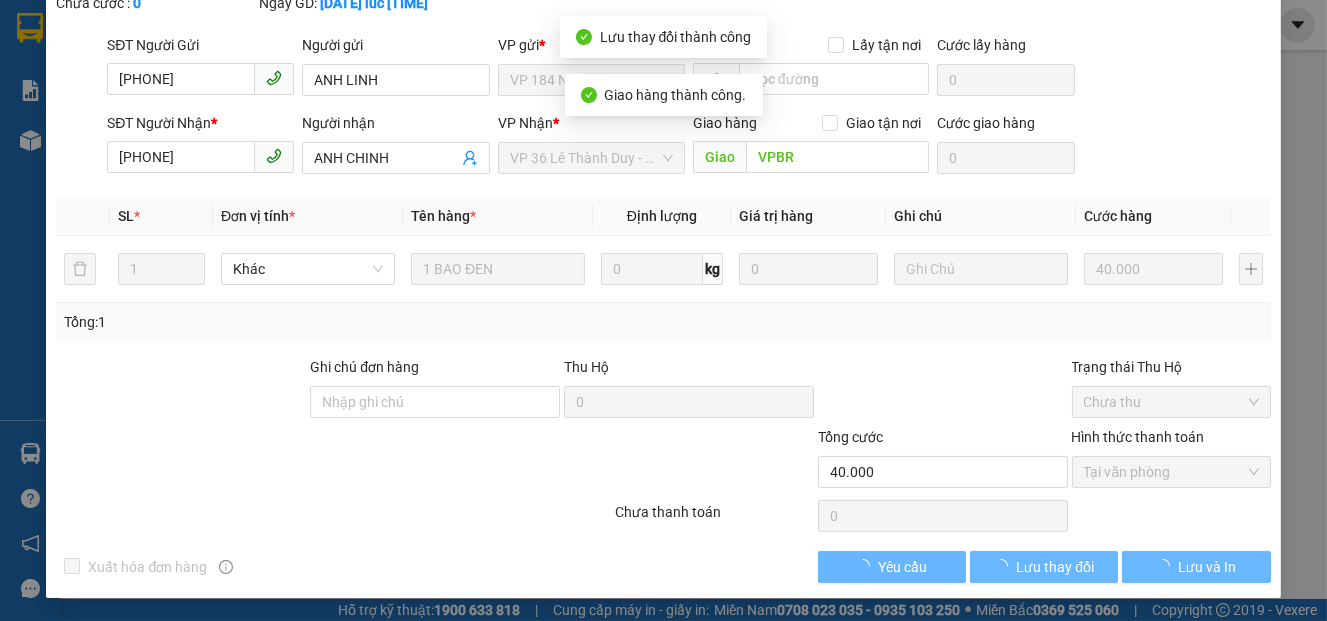 scroll, scrollTop: 166, scrollLeft: 0, axis: vertical 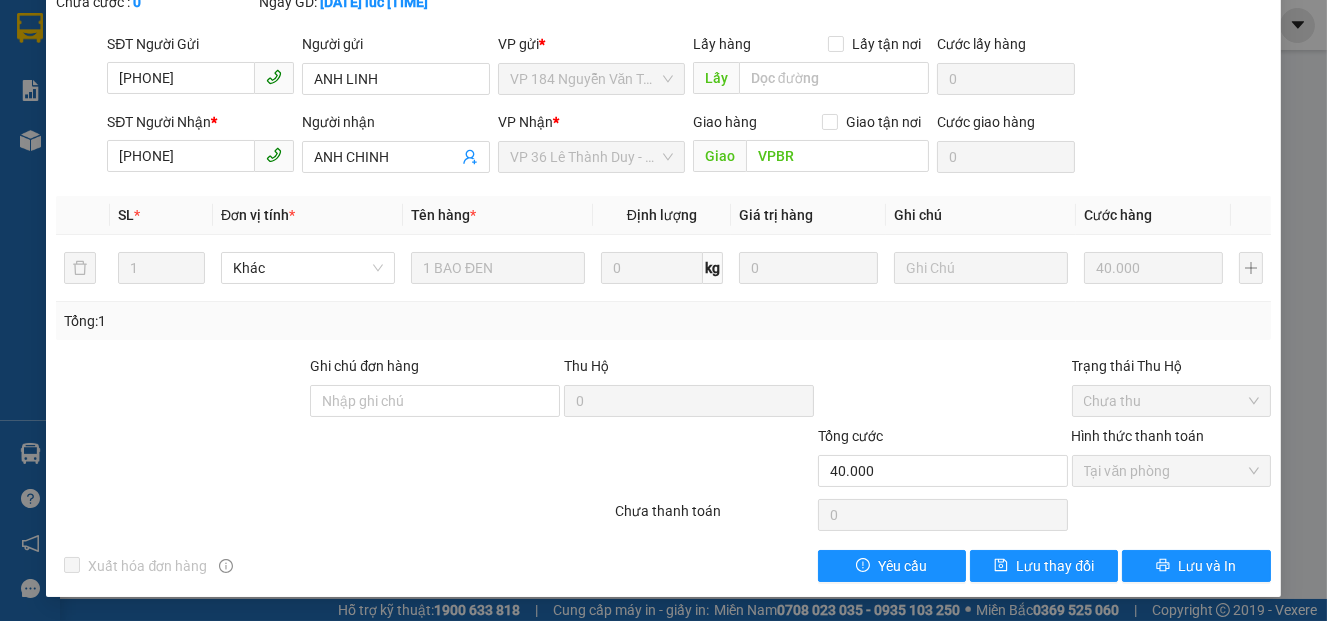 click on "Tổng:  1" at bounding box center [663, 321] 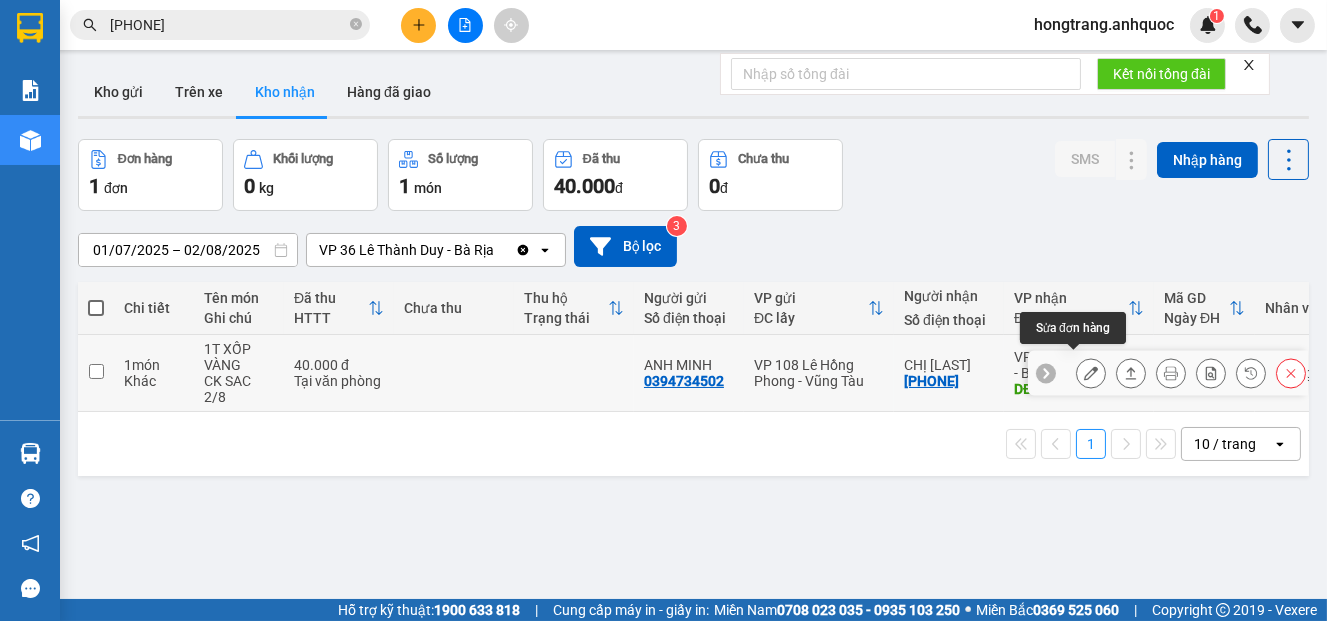 click 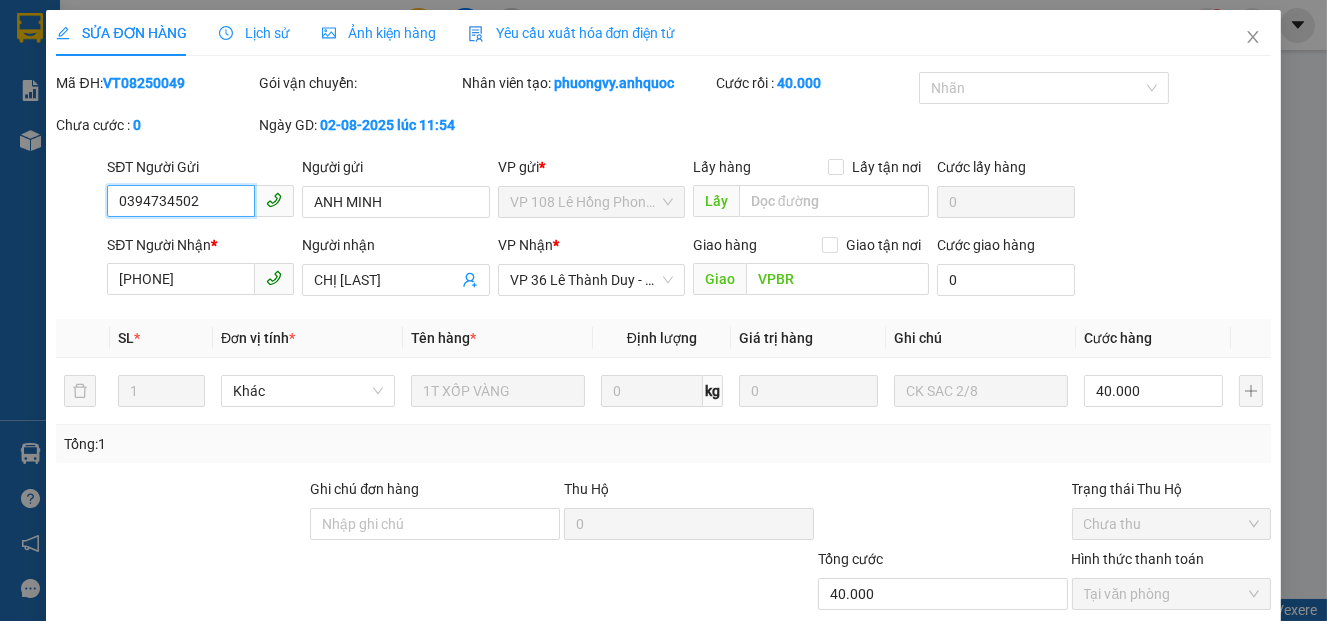 scroll, scrollTop: 144, scrollLeft: 0, axis: vertical 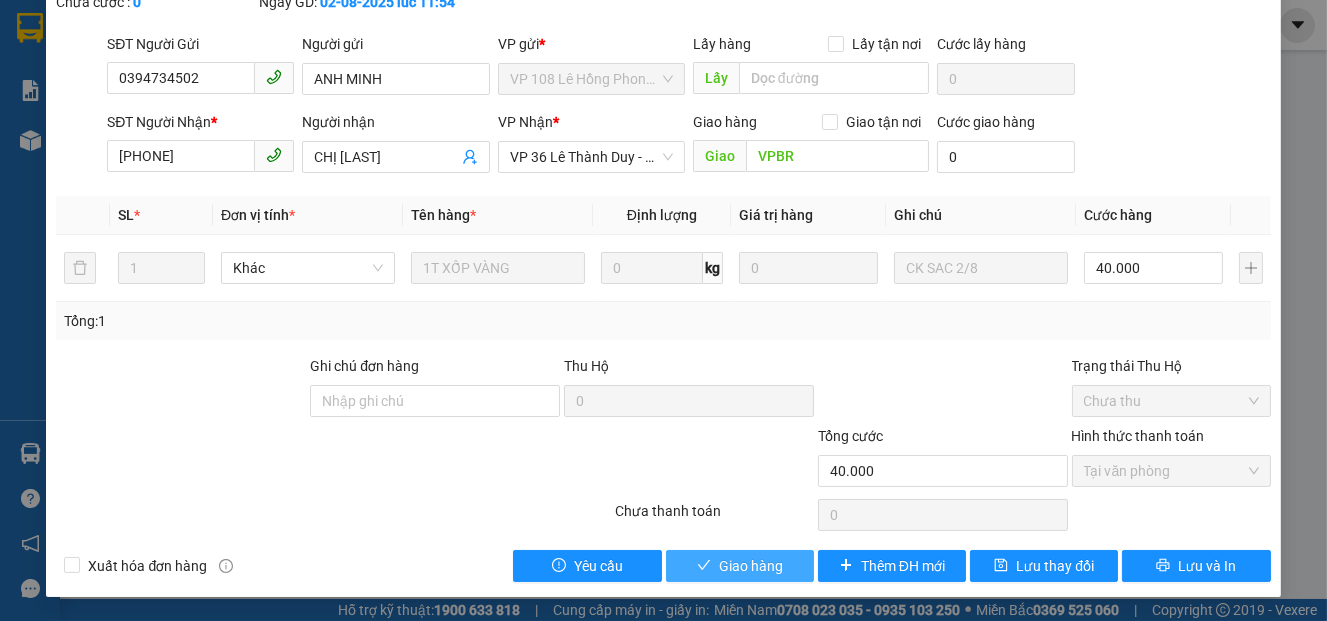 click on "Giao hàng" at bounding box center (751, 566) 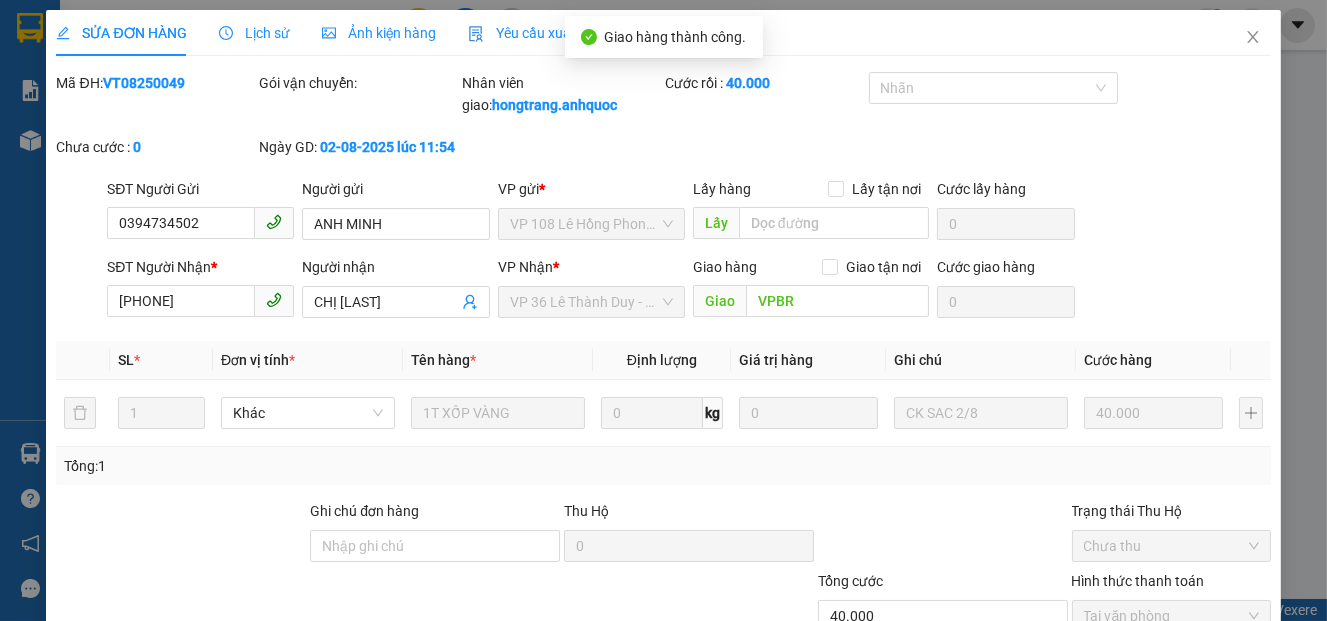 scroll, scrollTop: 0, scrollLeft: 0, axis: both 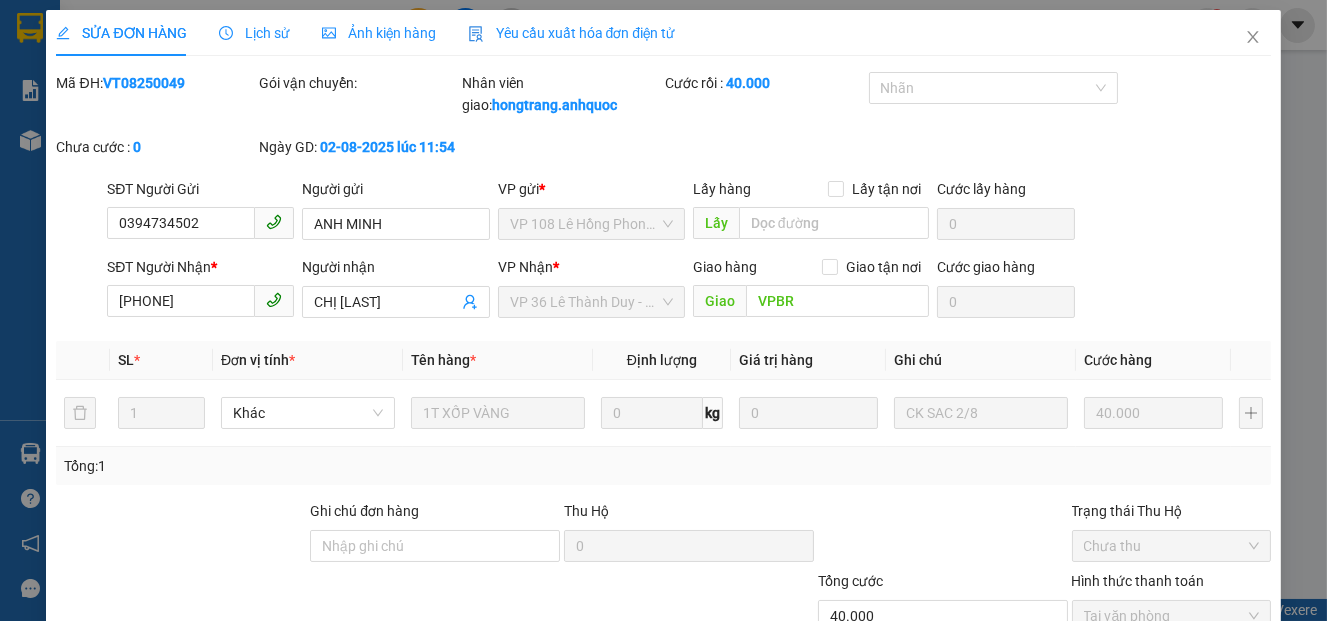 click on "Mã ĐH:  VT08250049" at bounding box center [155, 104] 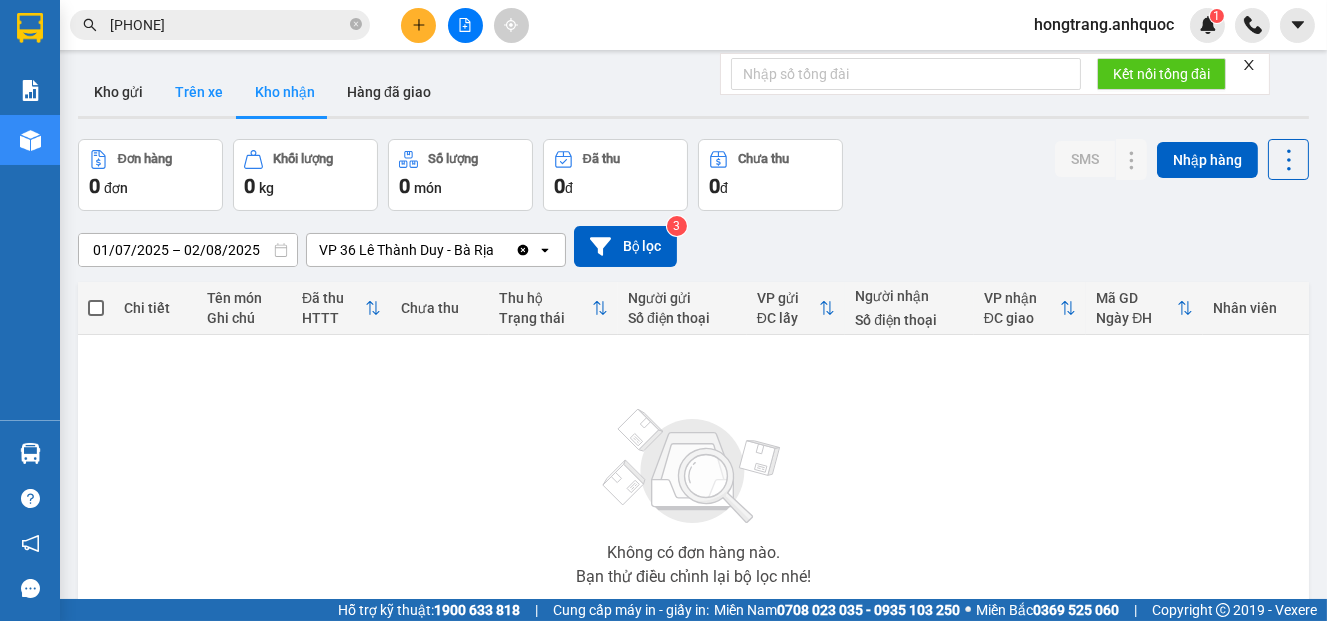 click on "Trên xe" at bounding box center [199, 92] 